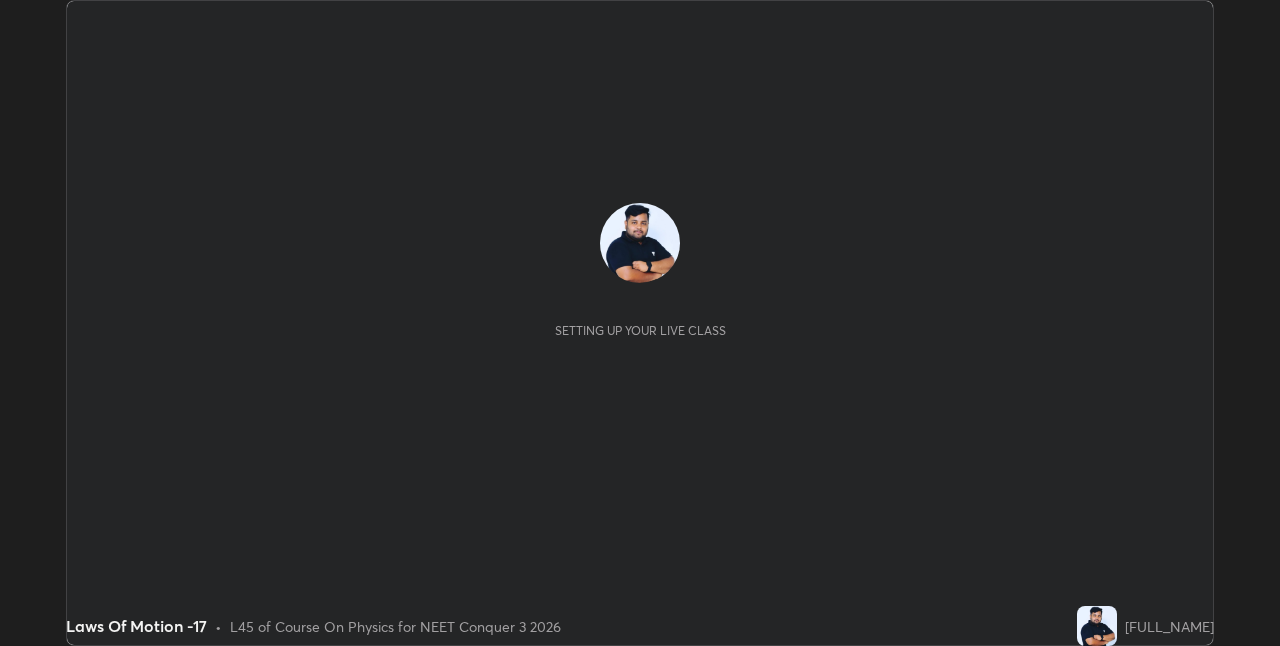 scroll, scrollTop: 0, scrollLeft: 0, axis: both 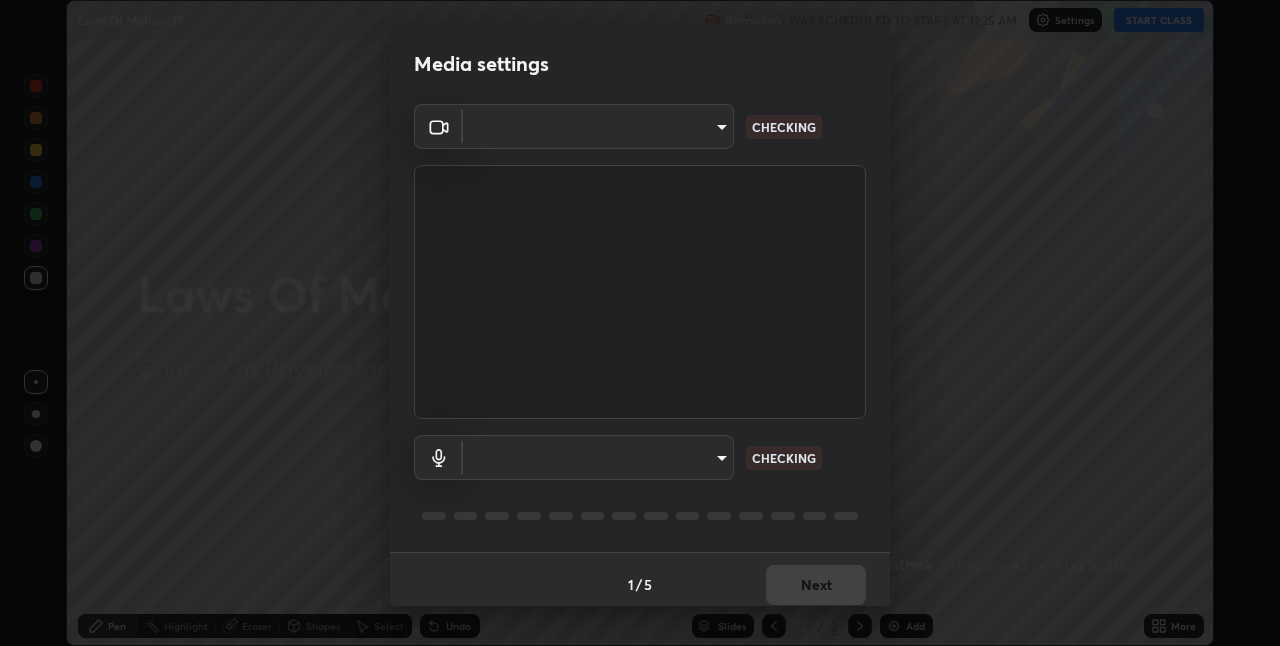 type on "bc685aeedd285d7db1af28b48484641fa4278282599c71468c92a44d82825933" 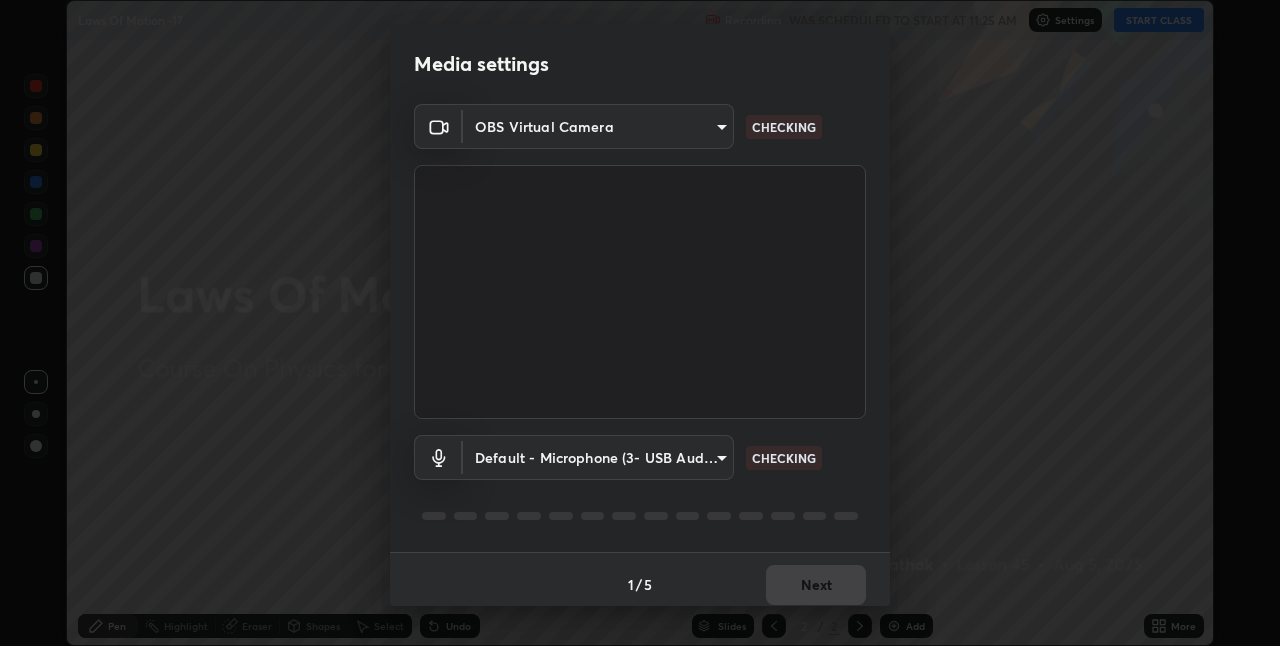 scroll, scrollTop: 10, scrollLeft: 0, axis: vertical 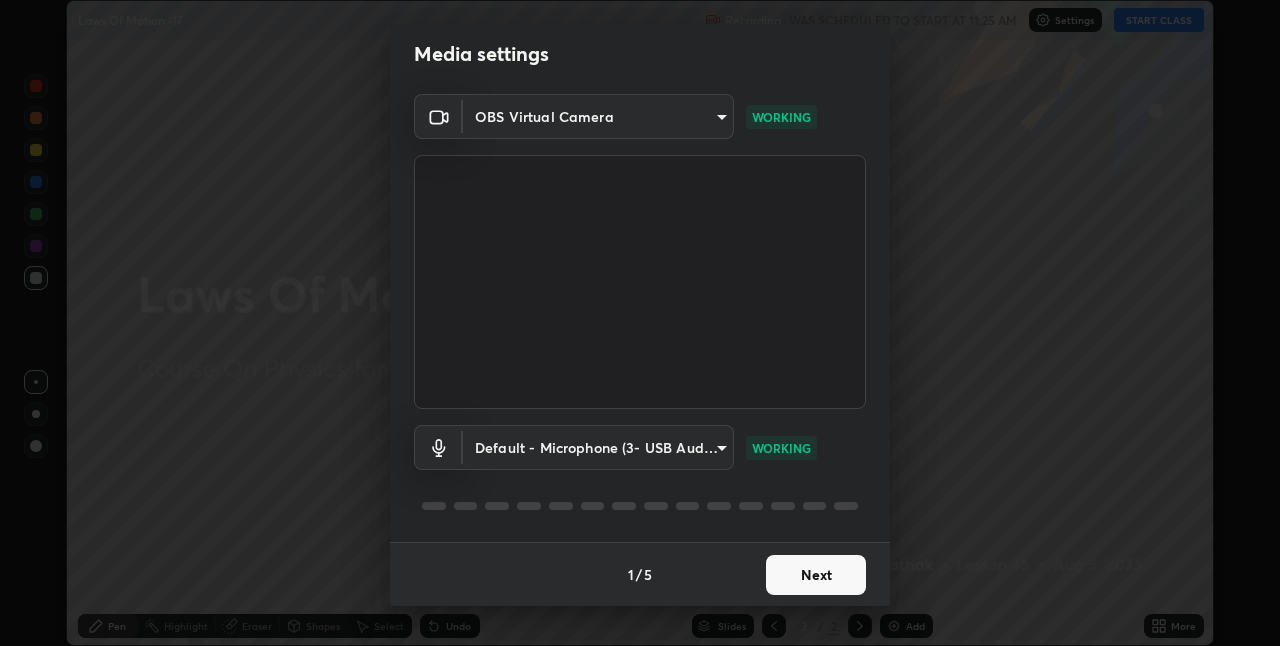 click on "Next" at bounding box center [816, 575] 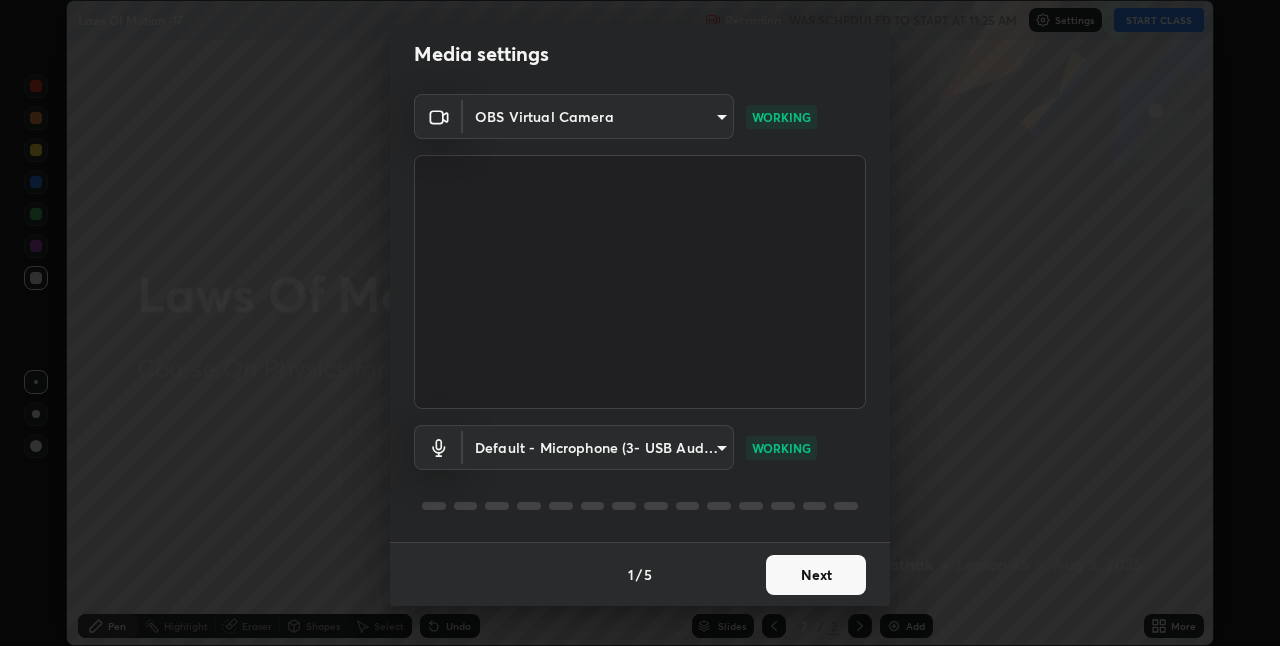scroll, scrollTop: 0, scrollLeft: 0, axis: both 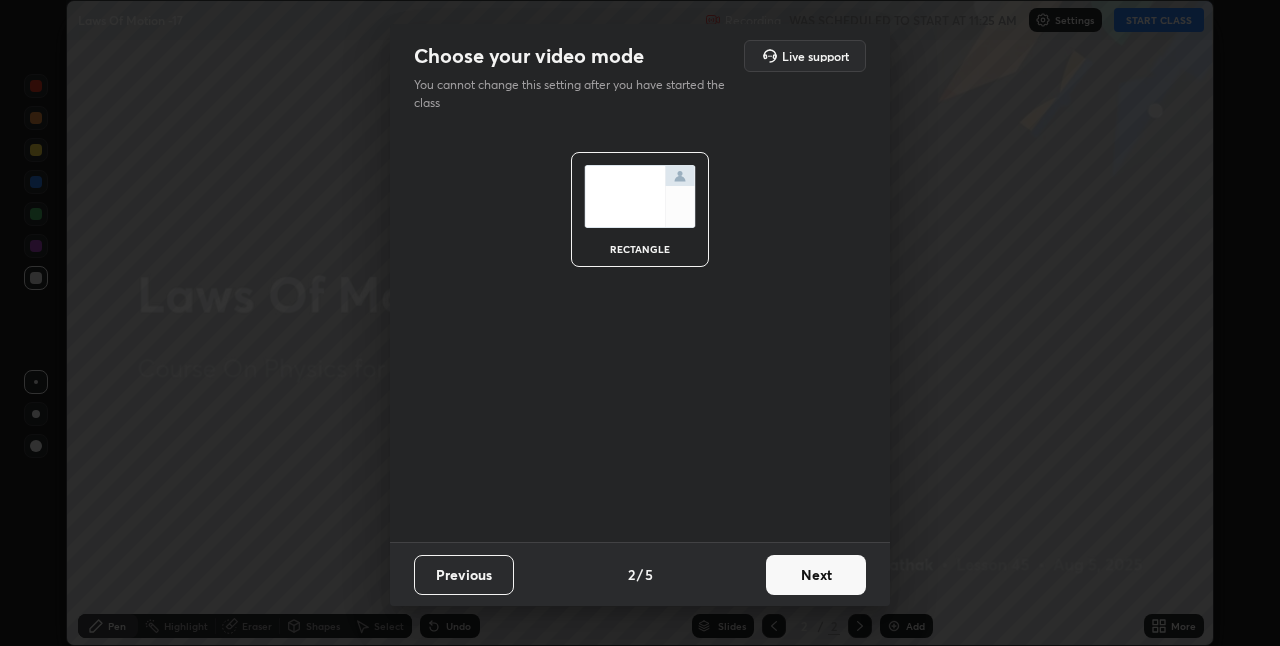 click on "Next" at bounding box center (816, 575) 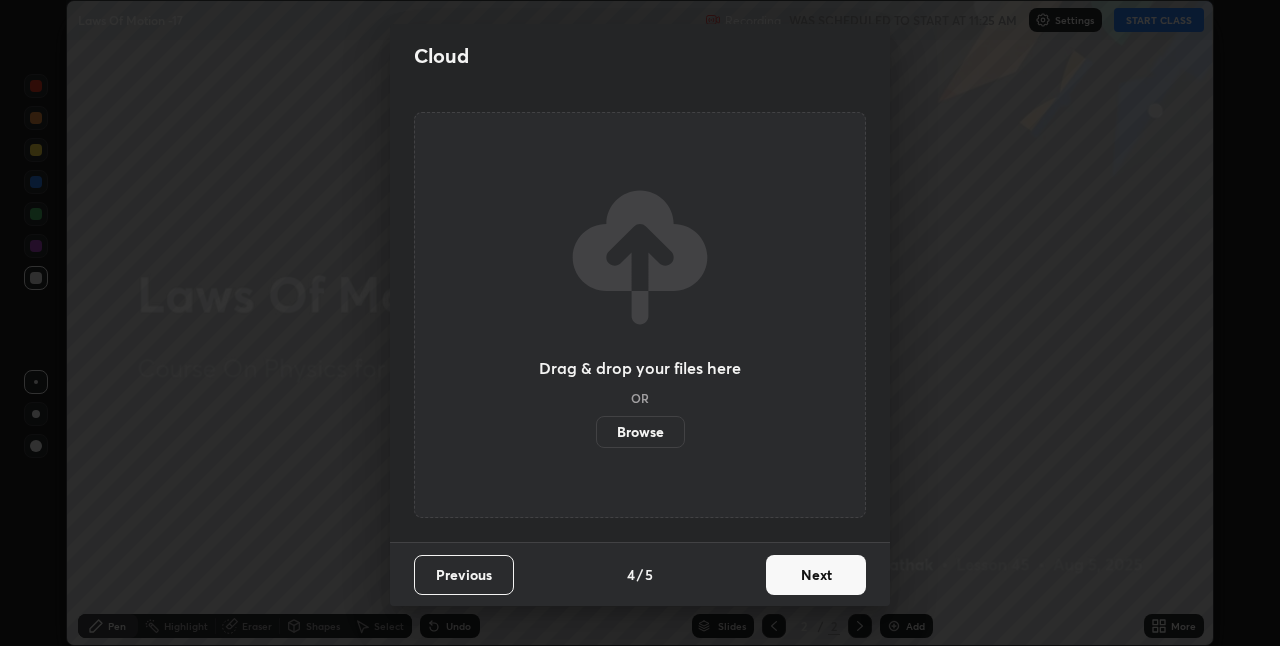 click on "Next" at bounding box center [816, 575] 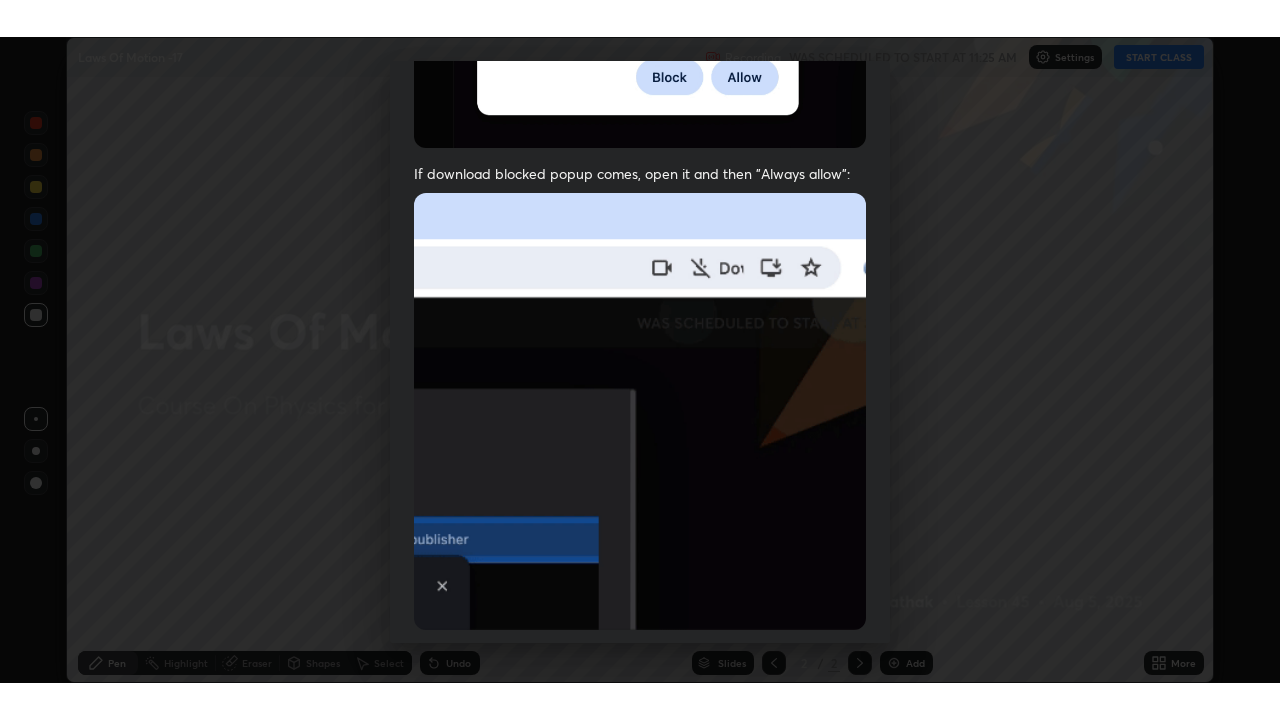 scroll, scrollTop: 418, scrollLeft: 0, axis: vertical 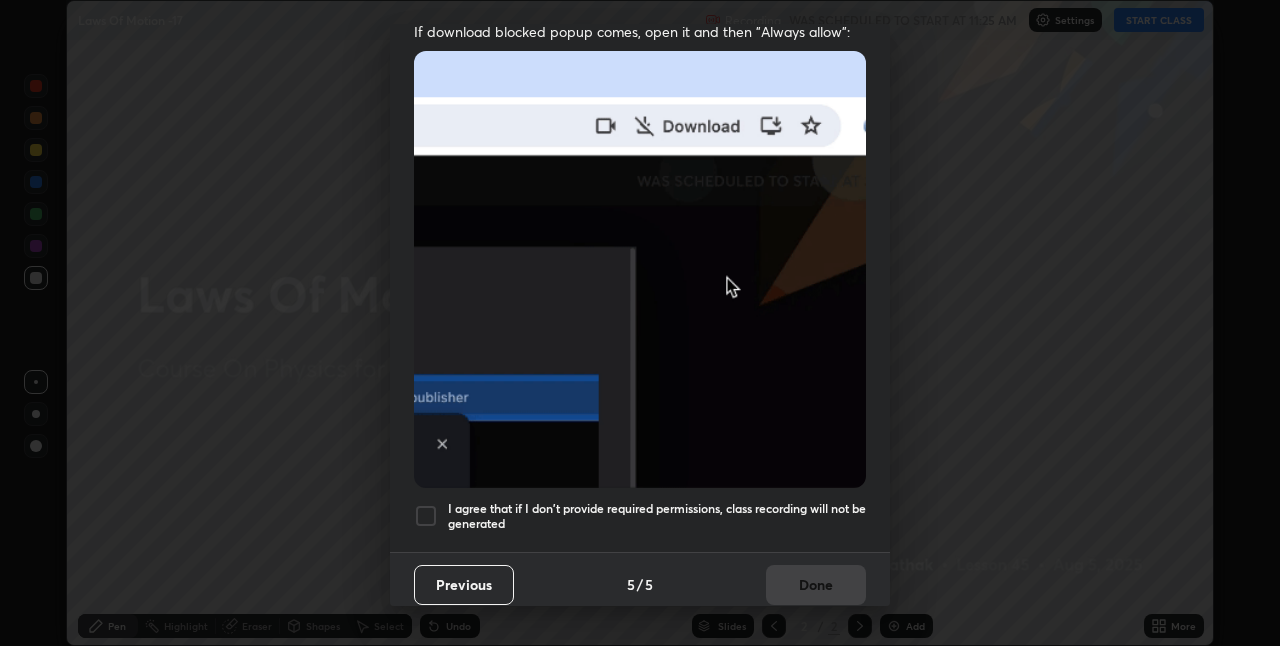 click on "I agree that if I don't provide required permissions, class recording will not be generated" at bounding box center [657, 516] 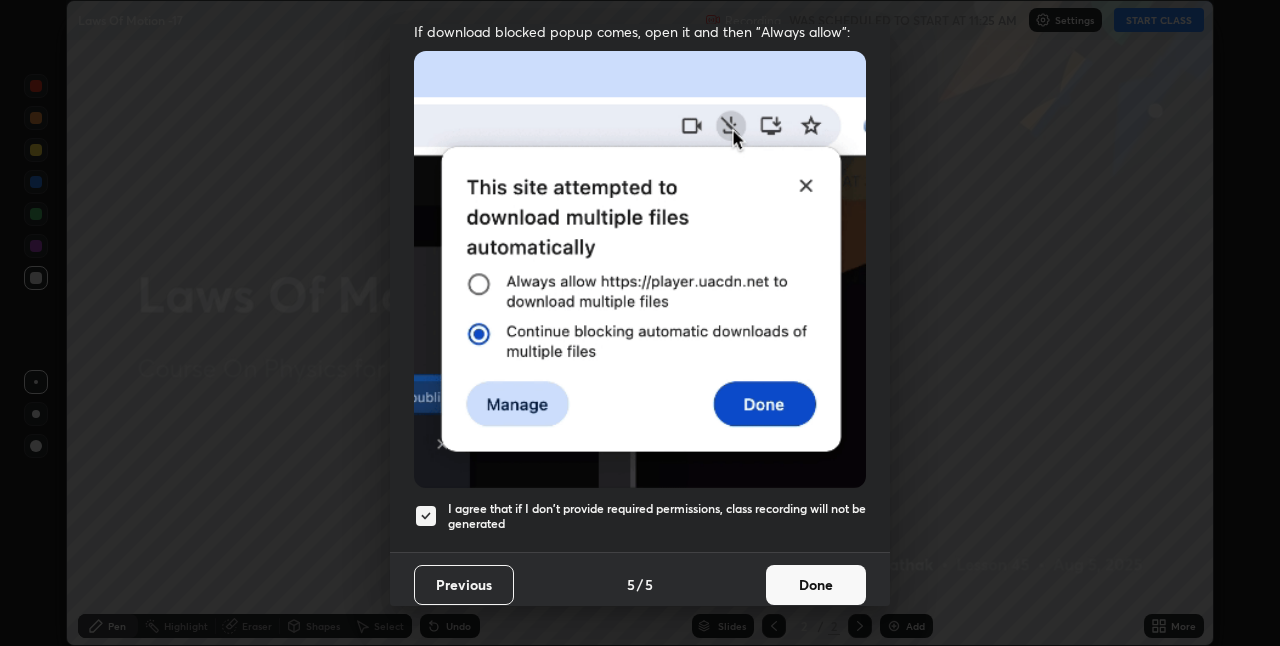 click on "Done" at bounding box center (816, 585) 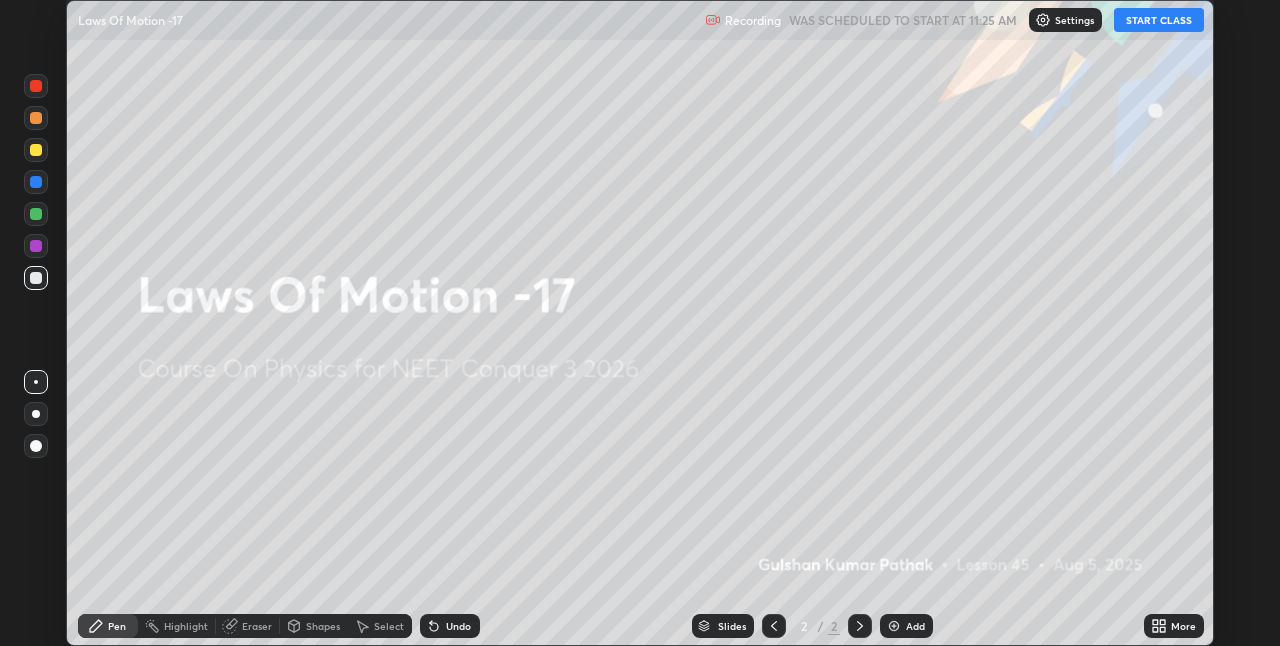 click on "More" at bounding box center (1174, 626) 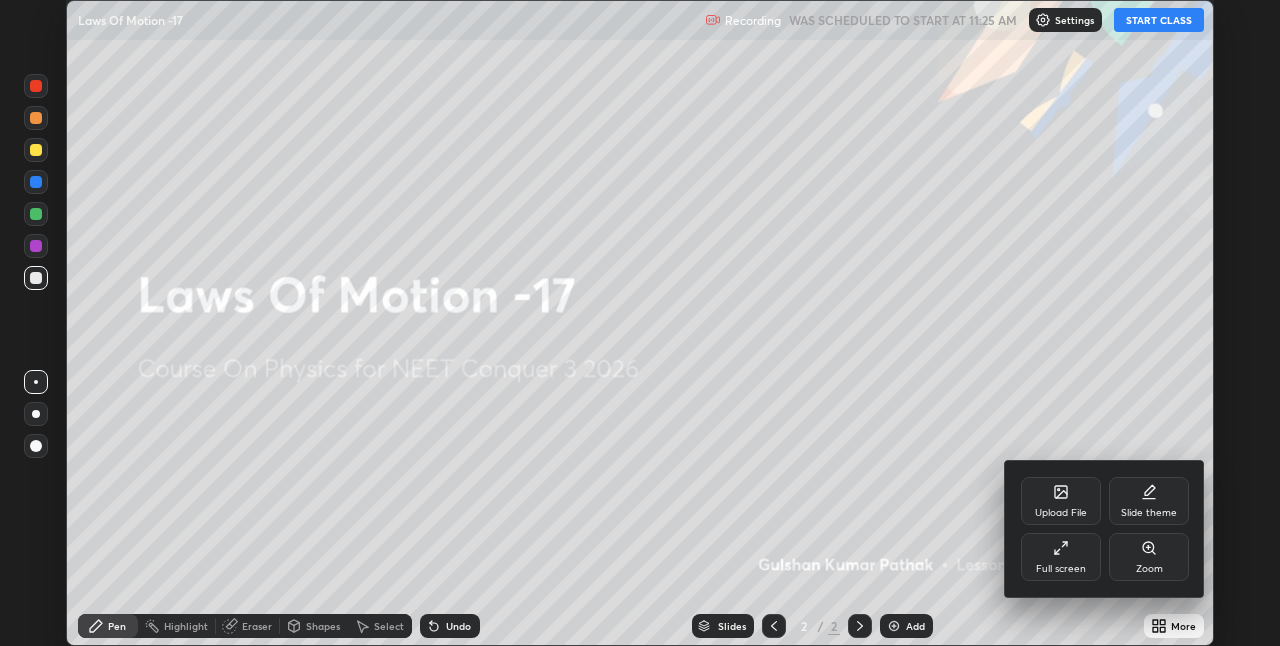 click on "Full screen" at bounding box center [1061, 569] 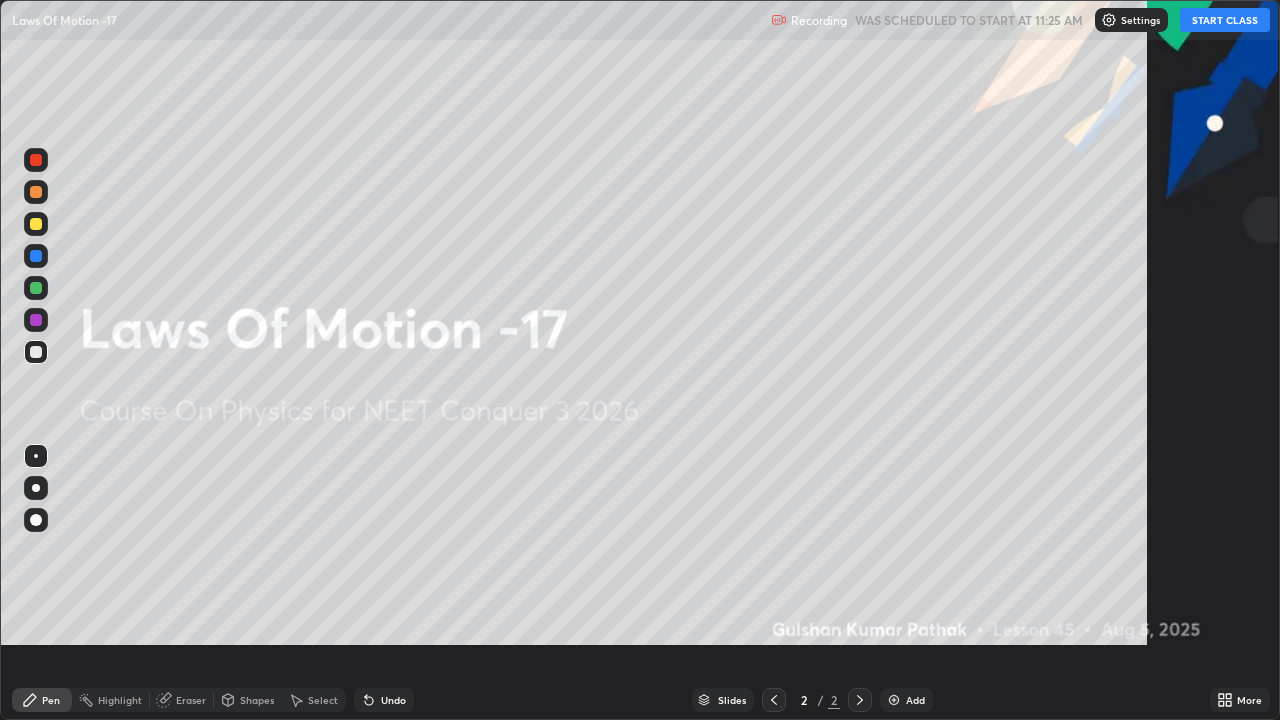 scroll, scrollTop: 99280, scrollLeft: 98720, axis: both 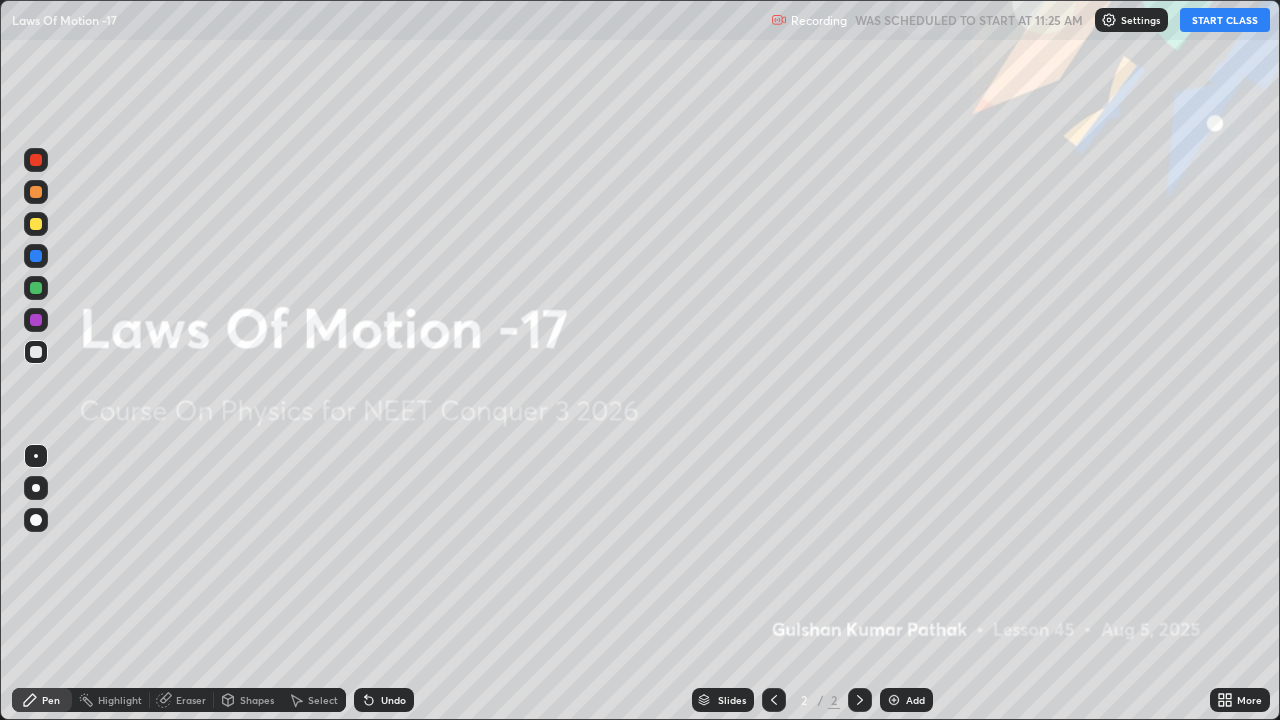 click on "START CLASS" at bounding box center [1225, 20] 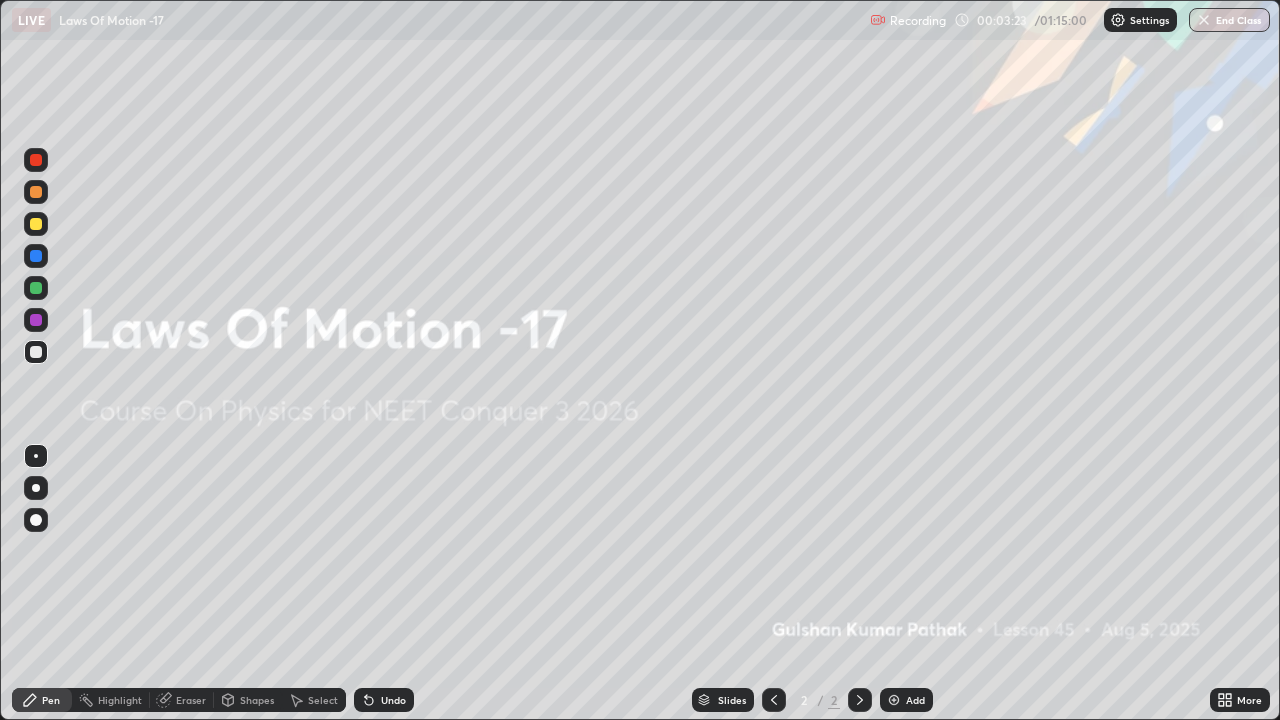 click on "Add" at bounding box center [915, 700] 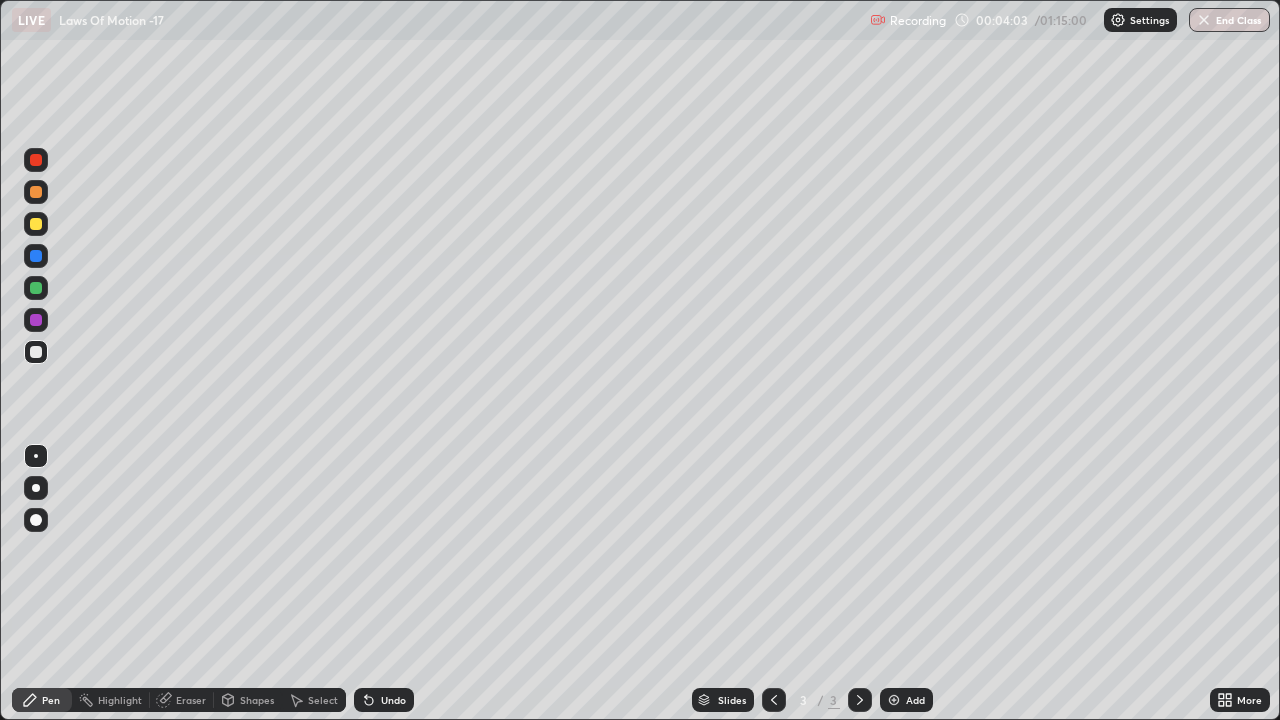 click on "Shapes" at bounding box center (257, 700) 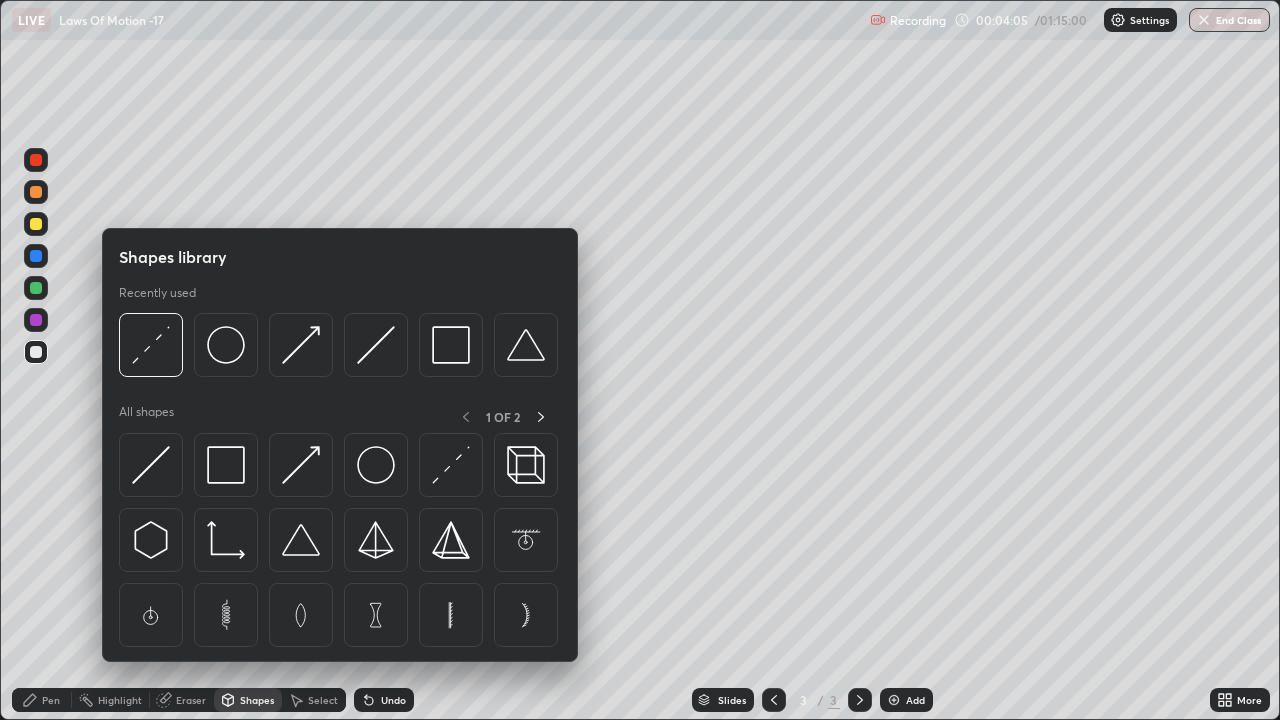 click on "Shapes" at bounding box center [257, 700] 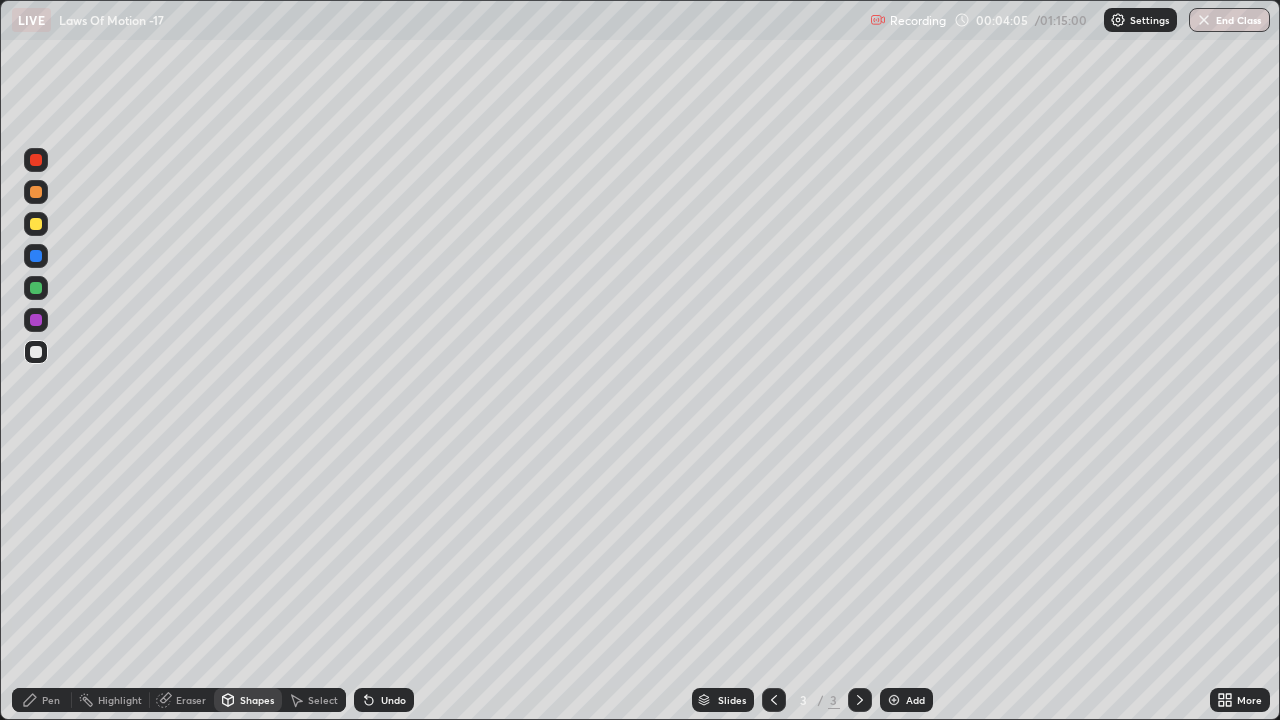 click on "Pen" at bounding box center (42, 700) 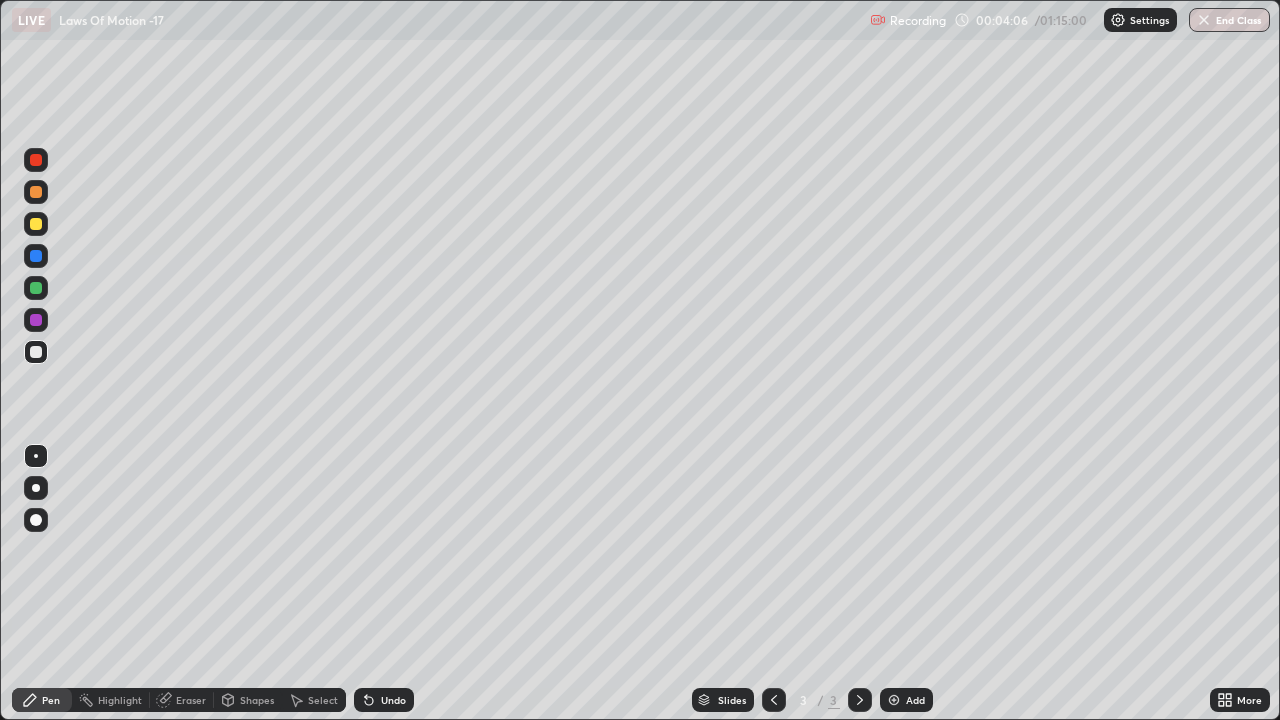 click at bounding box center (36, 520) 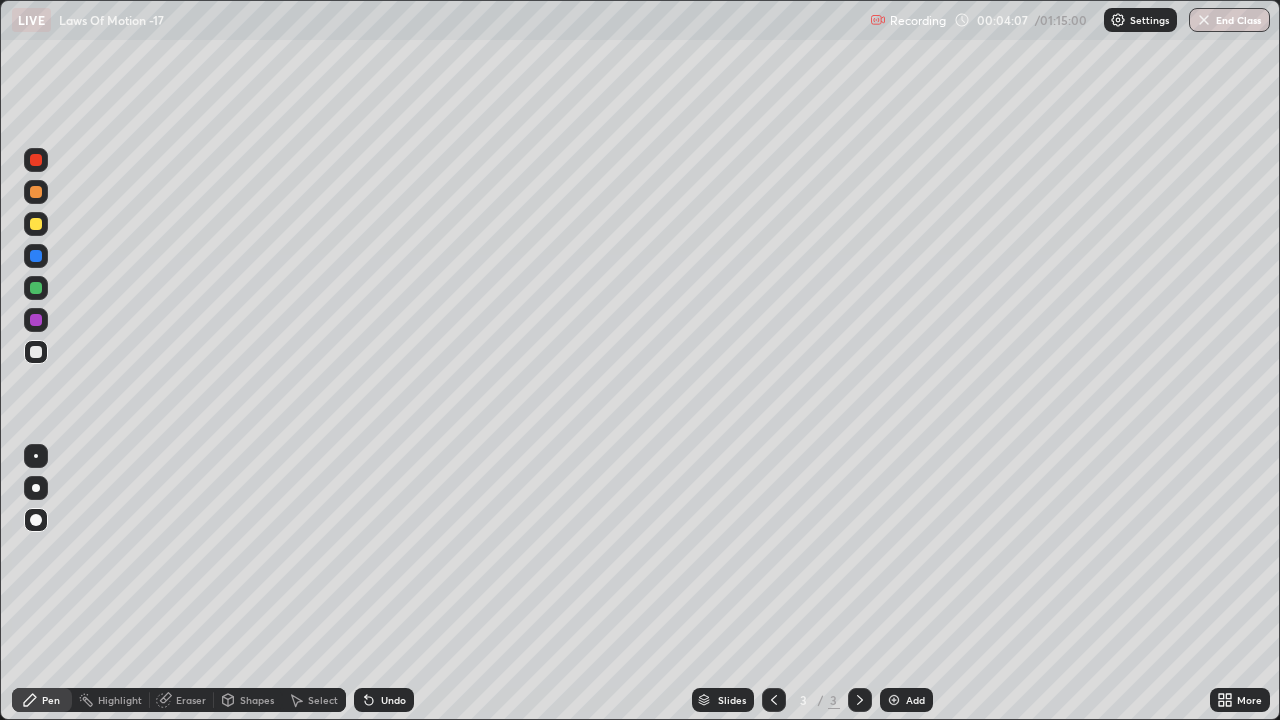 click on "Shapes" at bounding box center (257, 700) 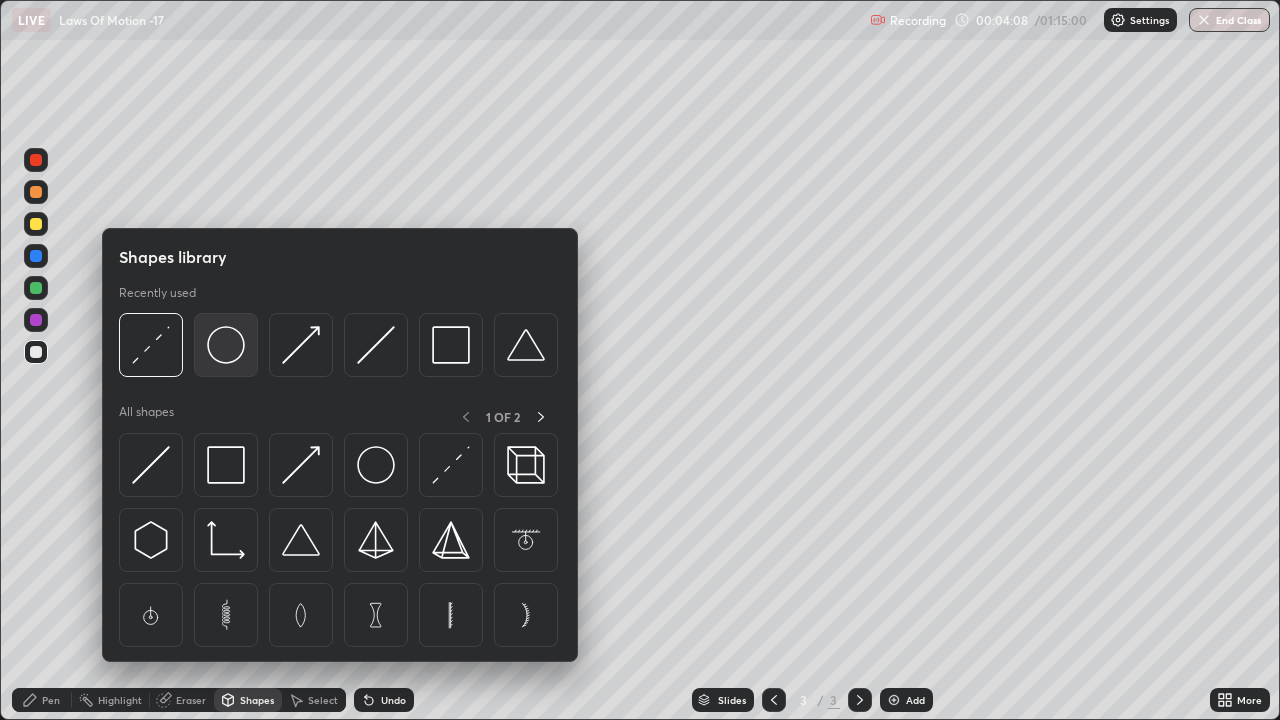 click at bounding box center (226, 345) 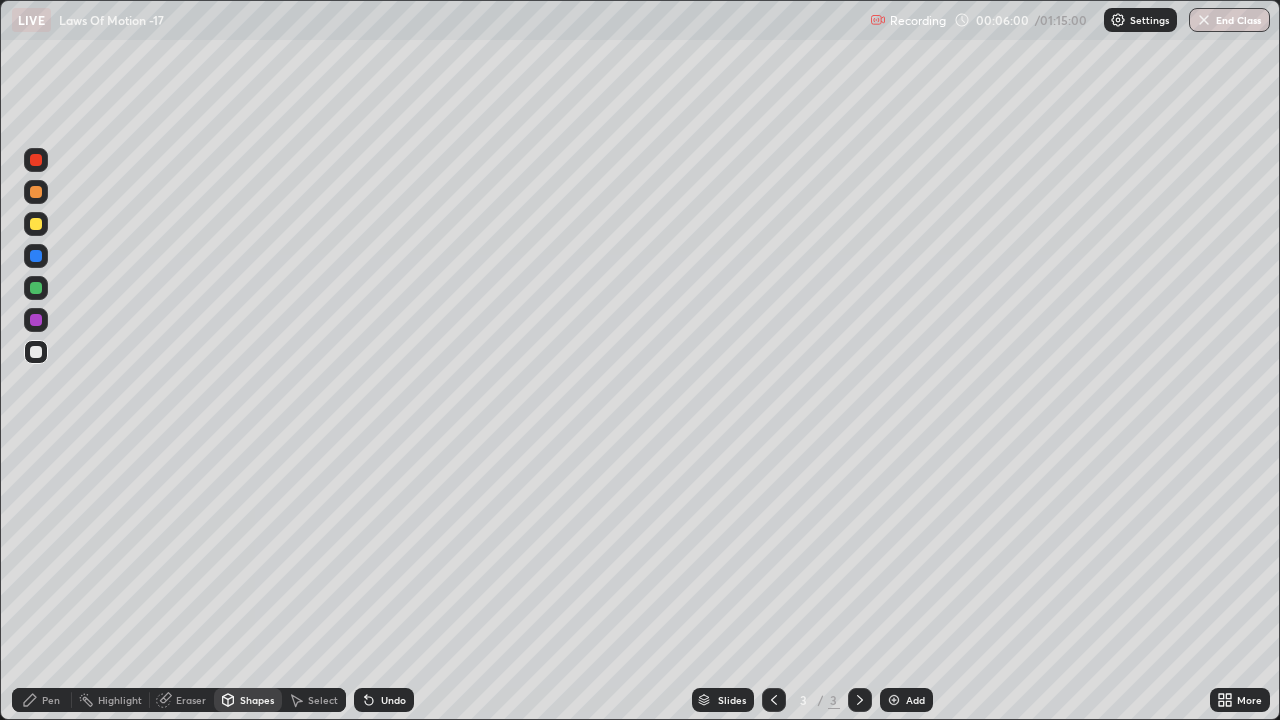 click at bounding box center (36, 352) 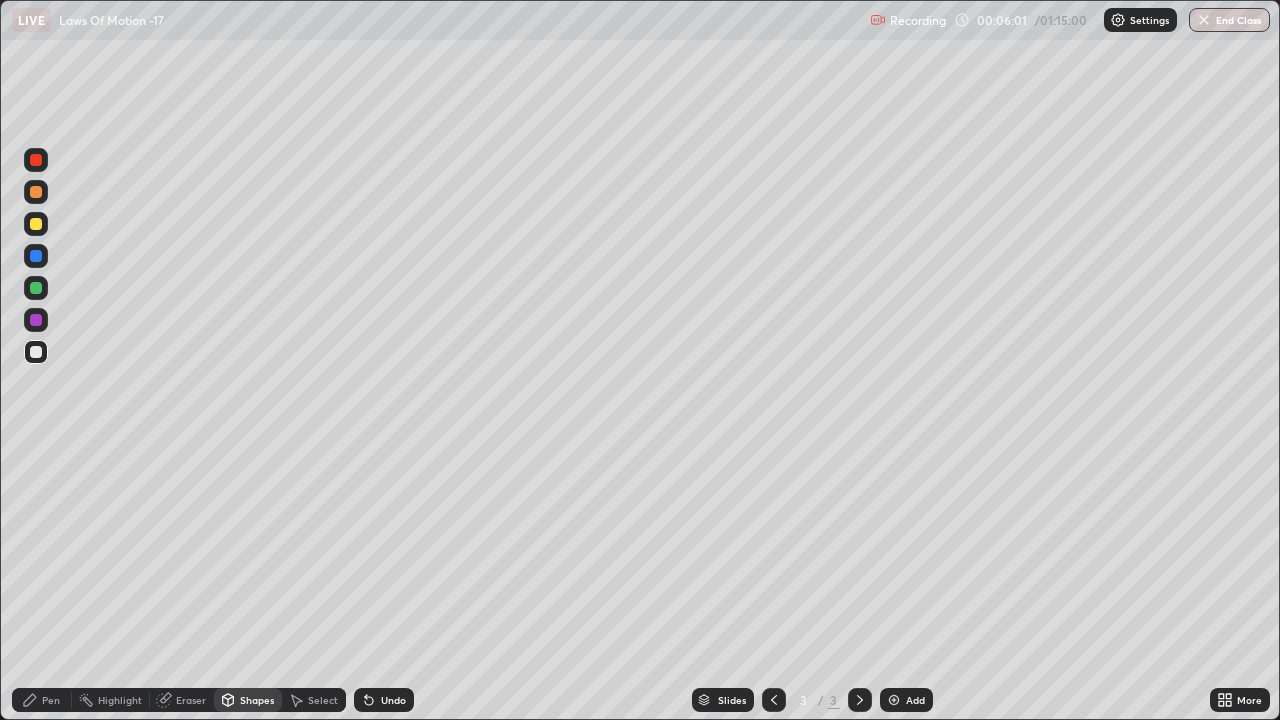 click on "Pen" at bounding box center (51, 700) 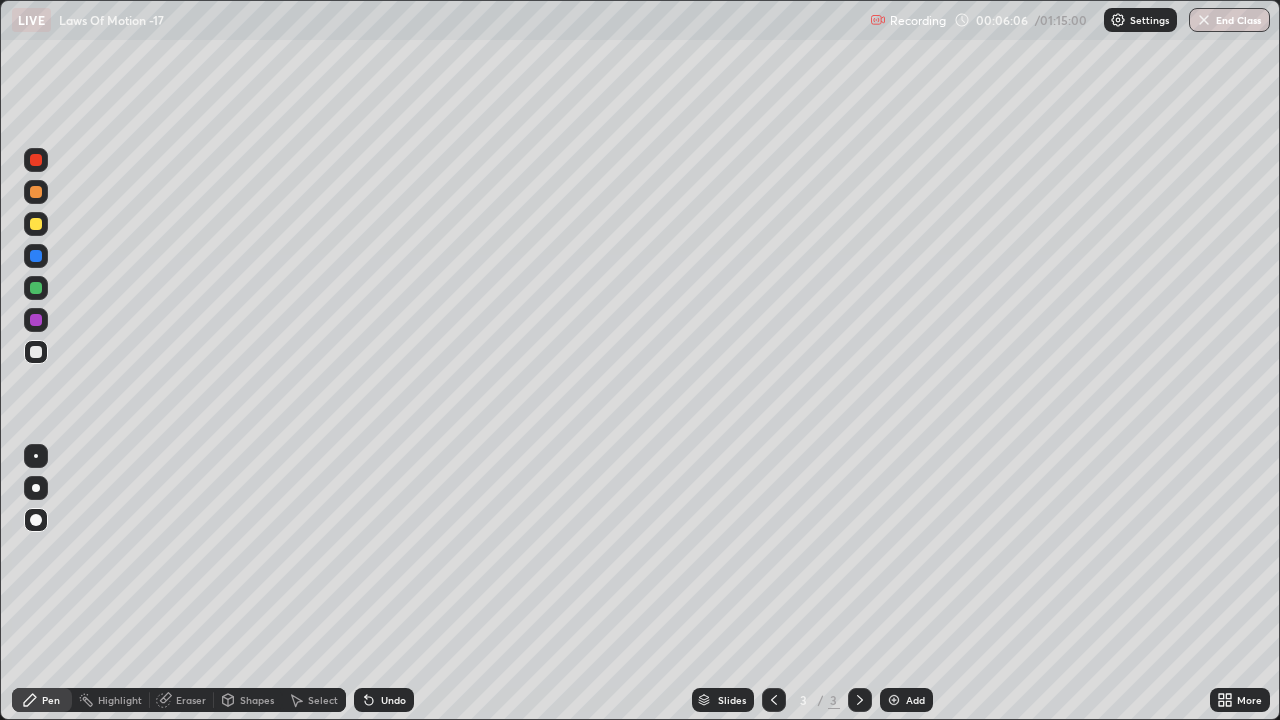 click at bounding box center [36, 320] 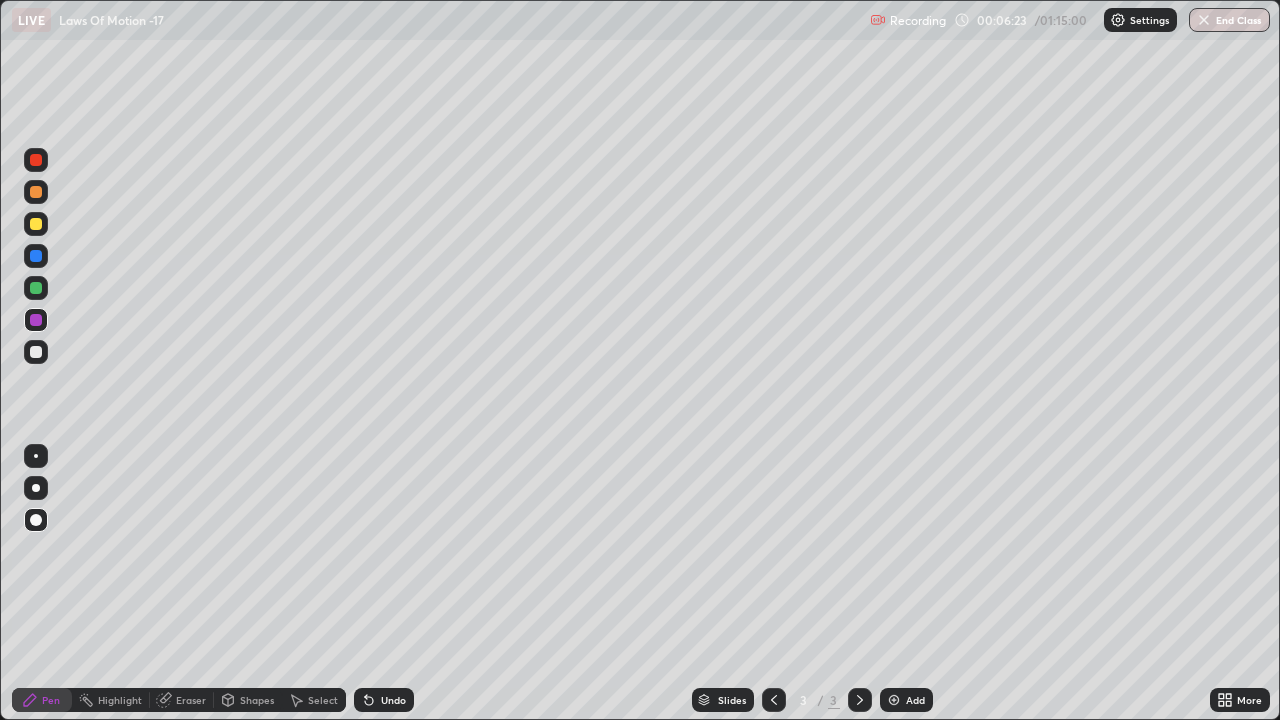 click at bounding box center (36, 288) 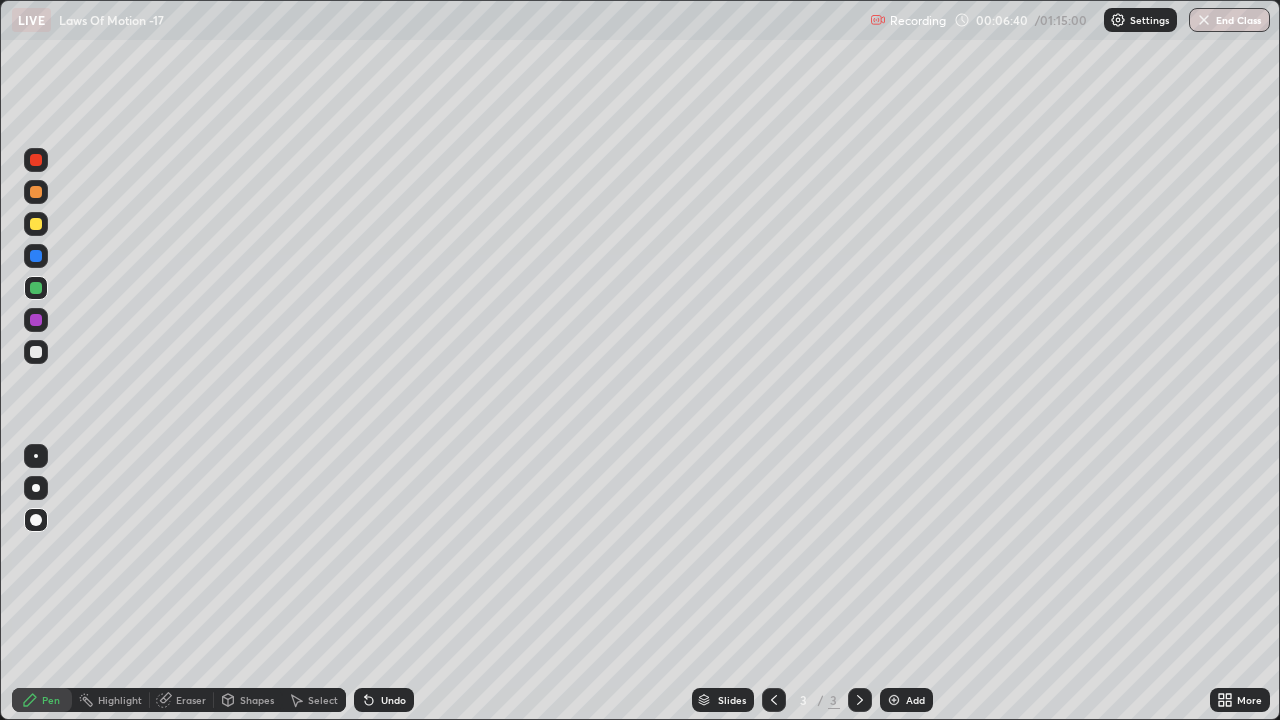 click at bounding box center (36, 256) 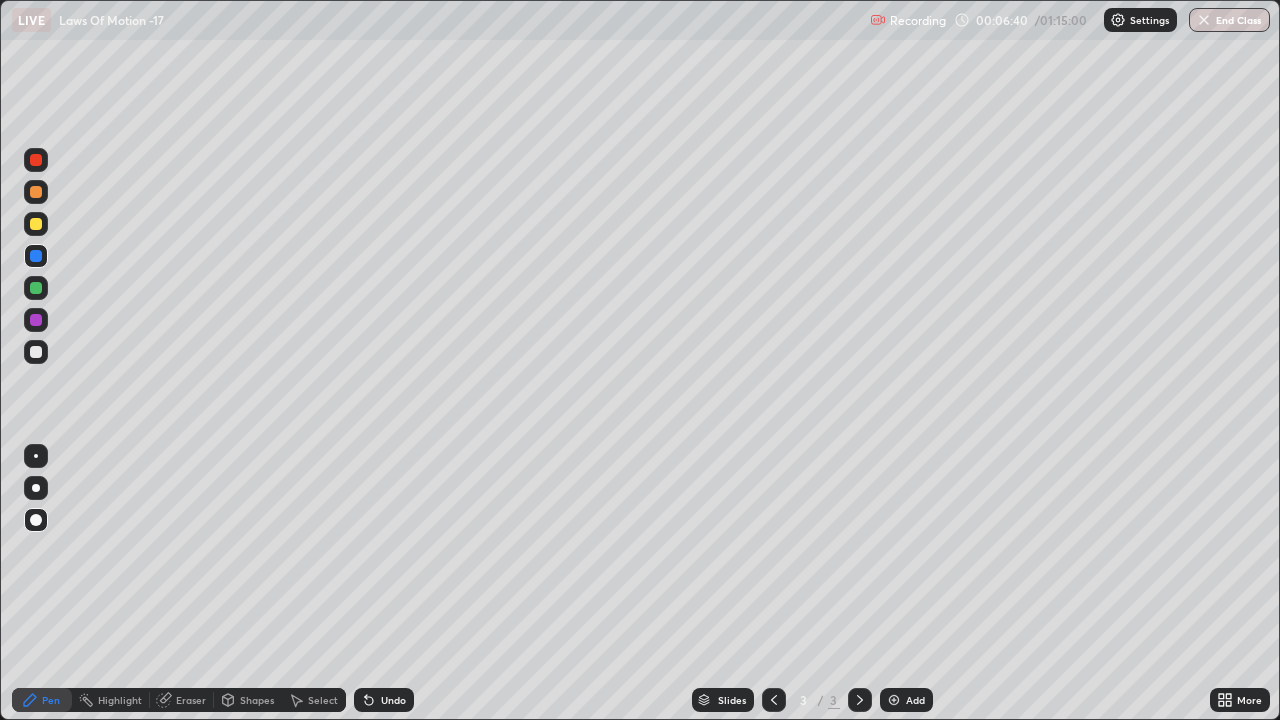 click at bounding box center (36, 256) 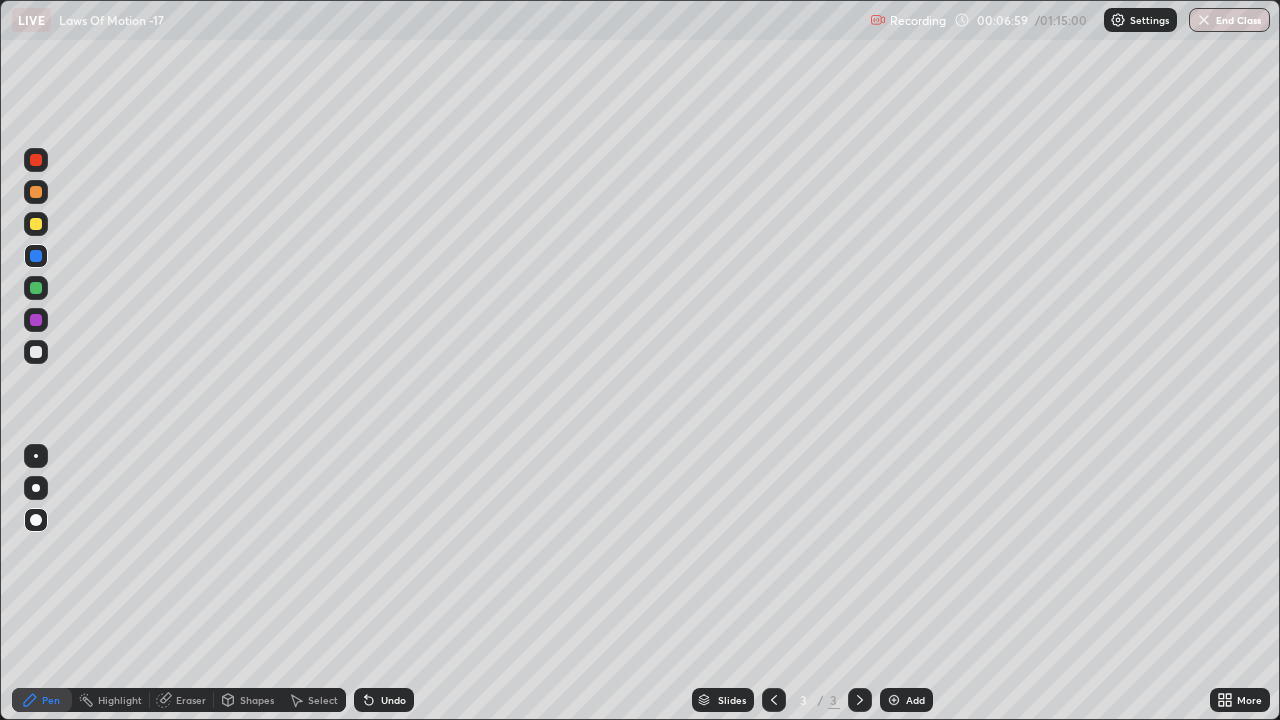 click on "Add" at bounding box center [915, 700] 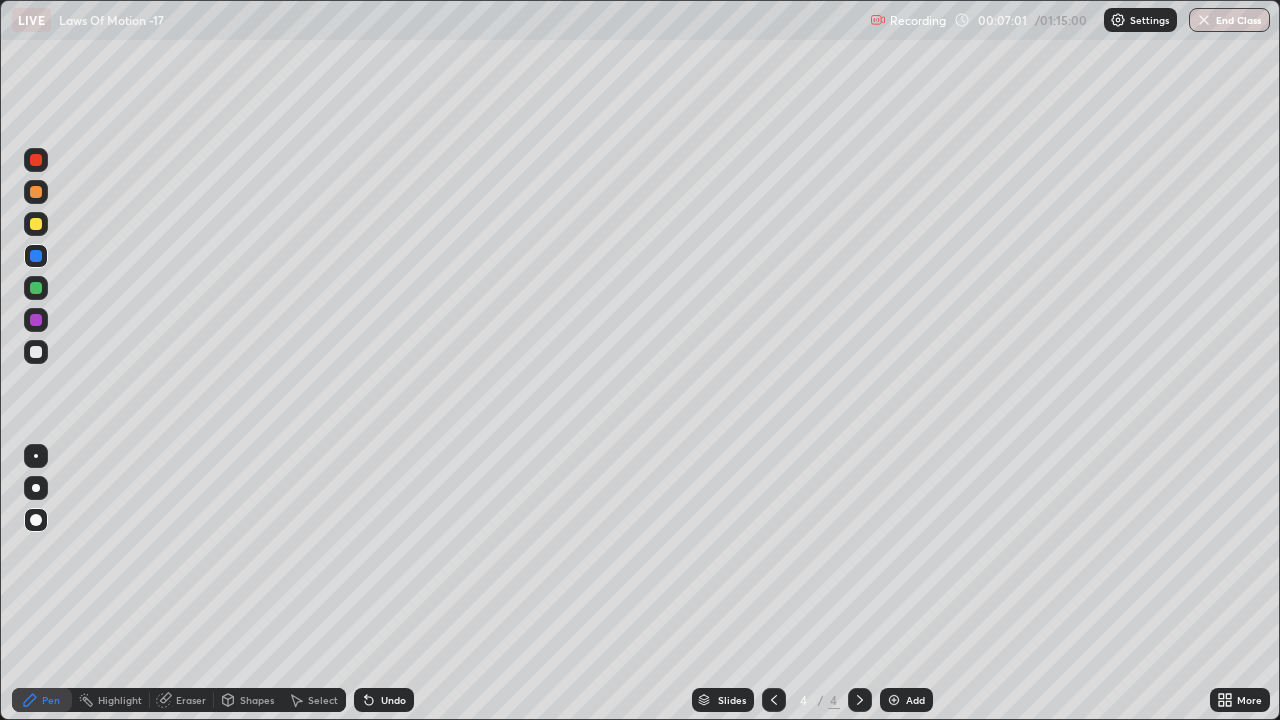 click on "Shapes" at bounding box center (257, 700) 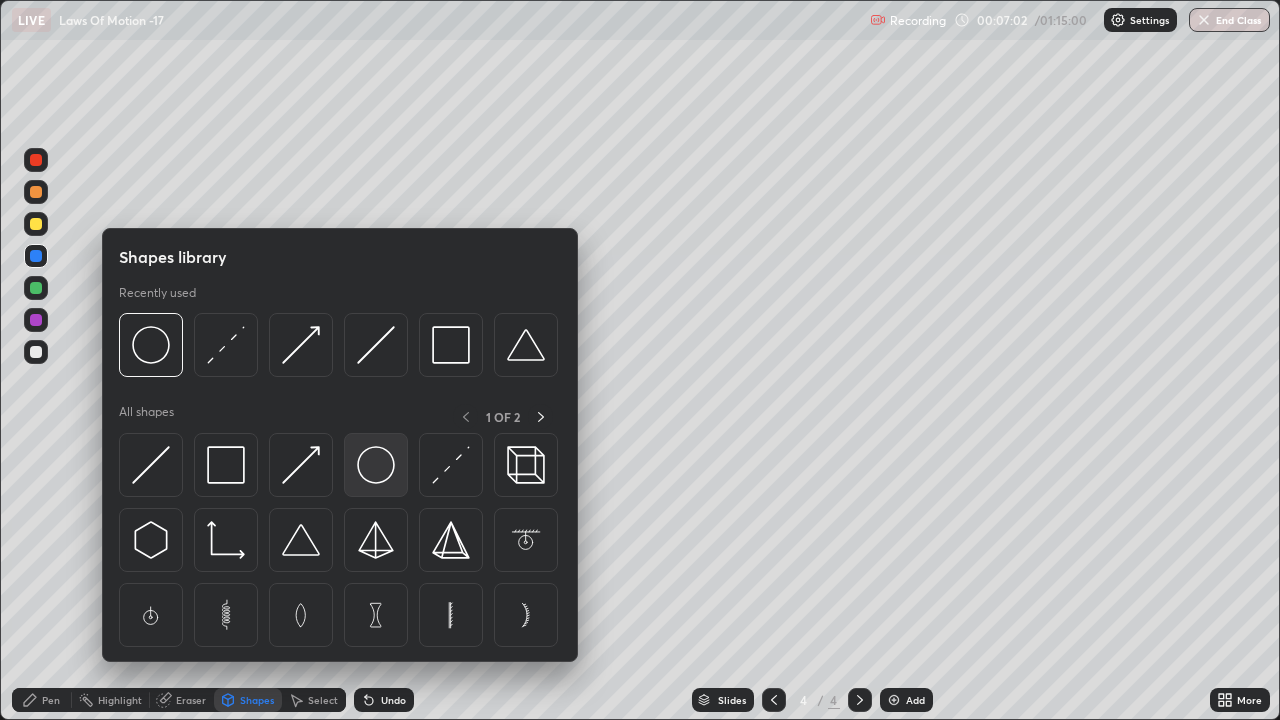 click at bounding box center [376, 465] 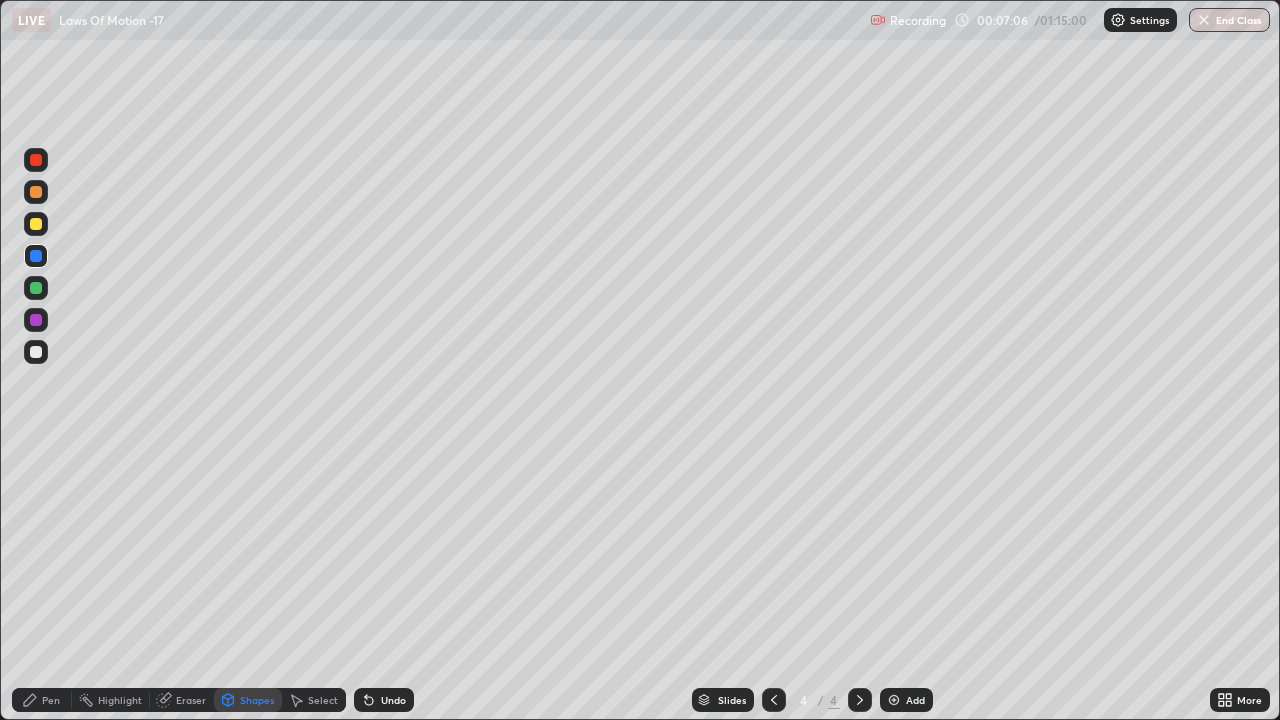 click on "Shapes" at bounding box center (257, 700) 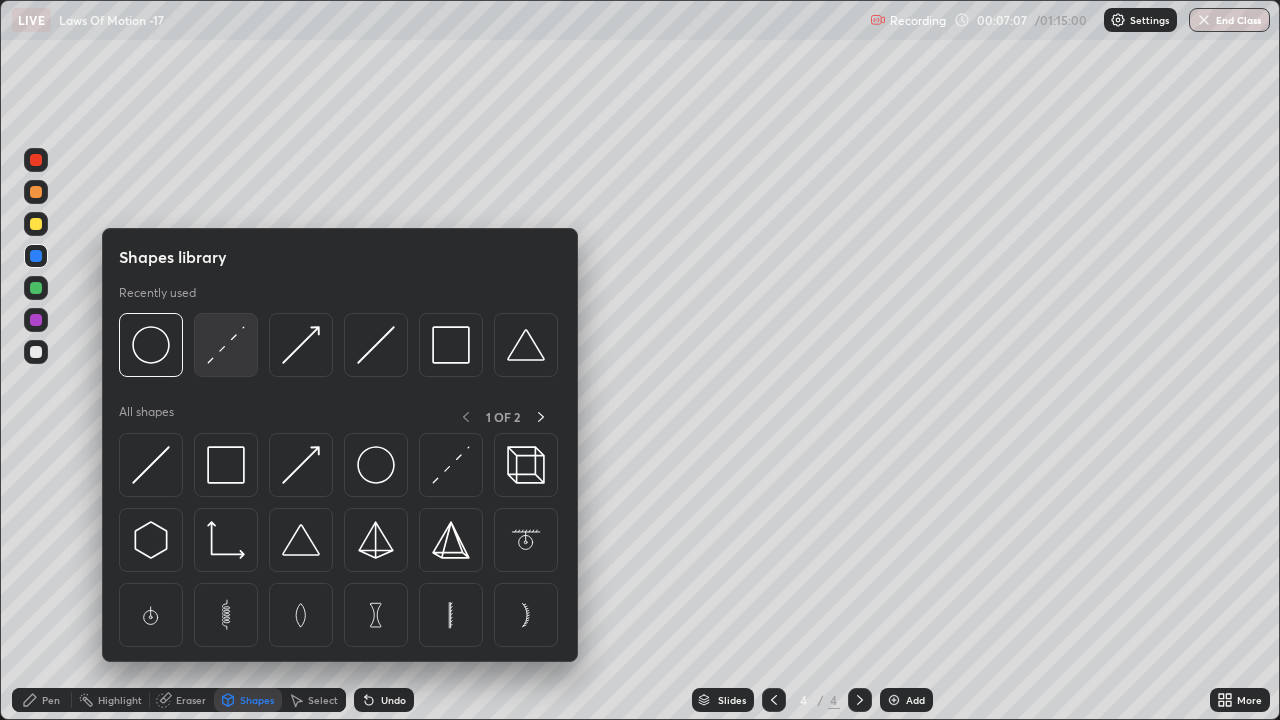 click at bounding box center [226, 345] 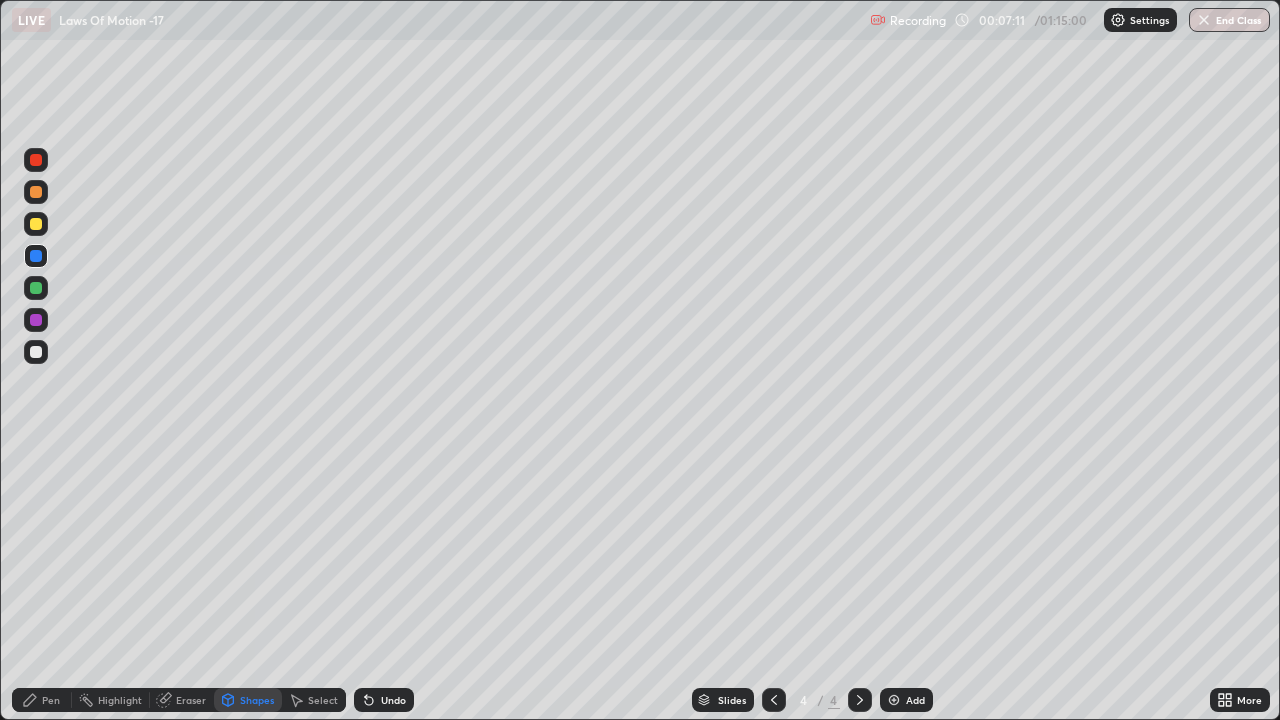 click at bounding box center (36, 352) 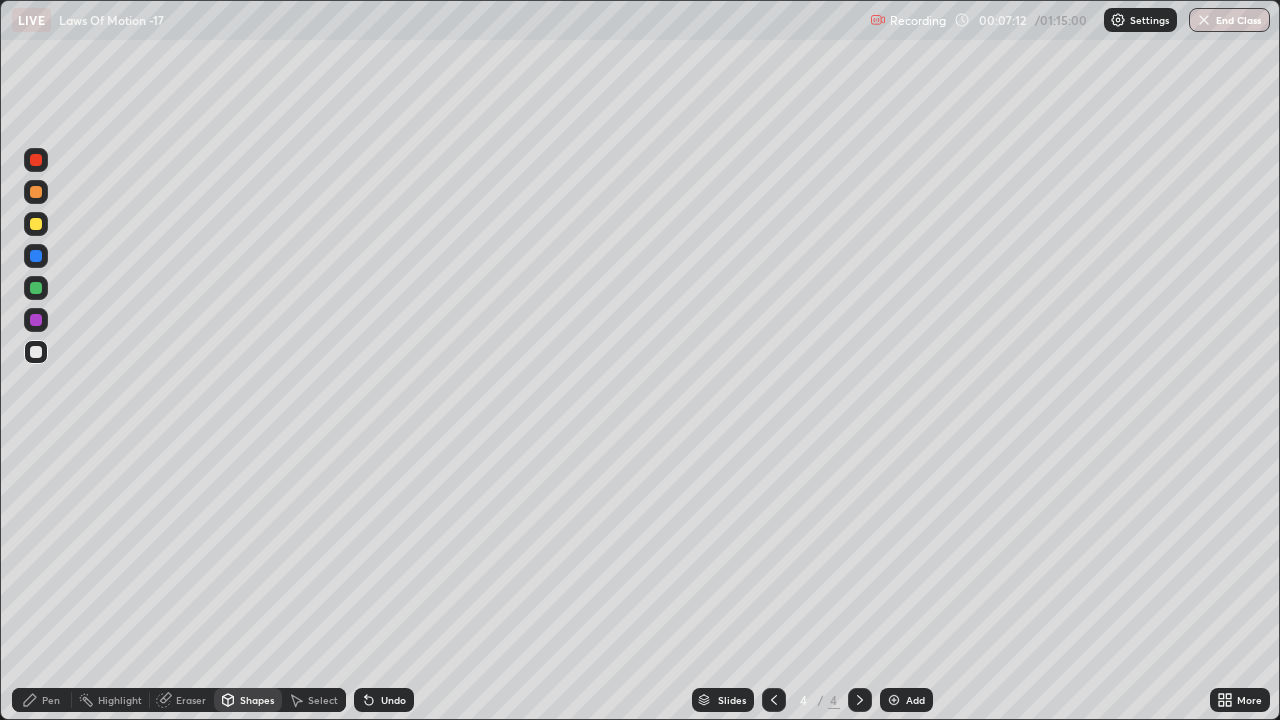 click on "Pen" at bounding box center [51, 700] 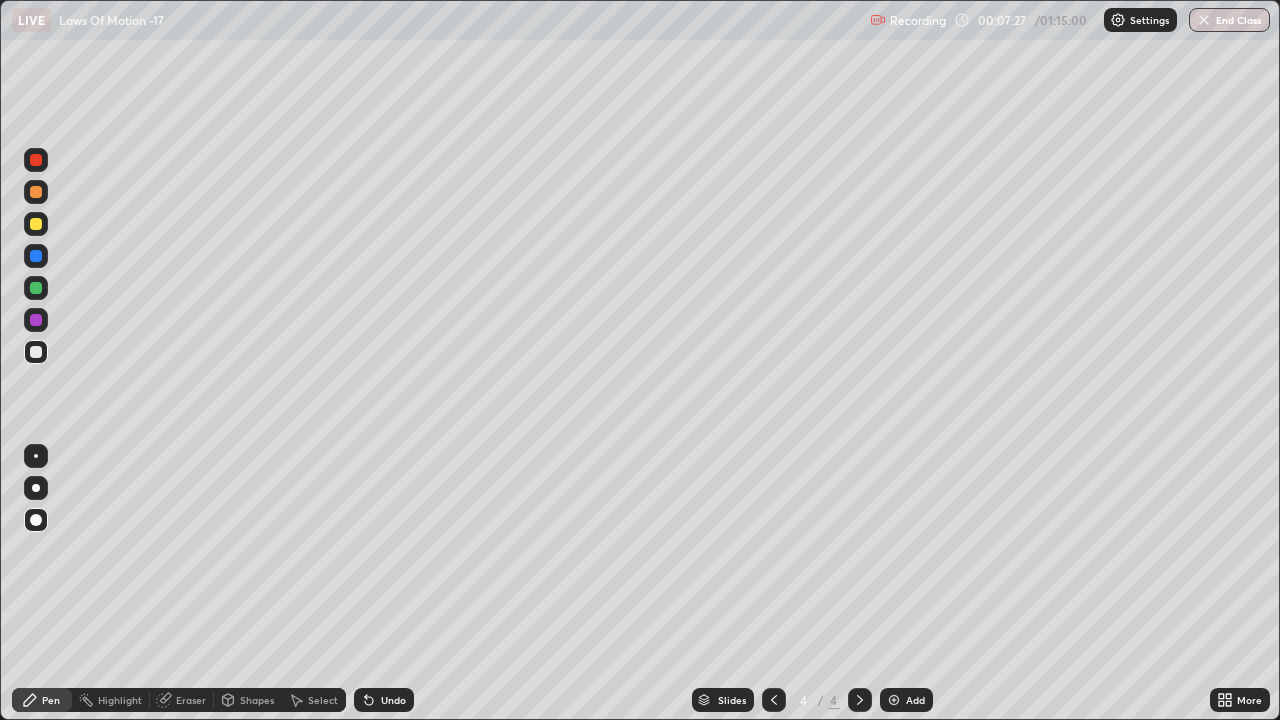 click on "Shapes" at bounding box center (248, 700) 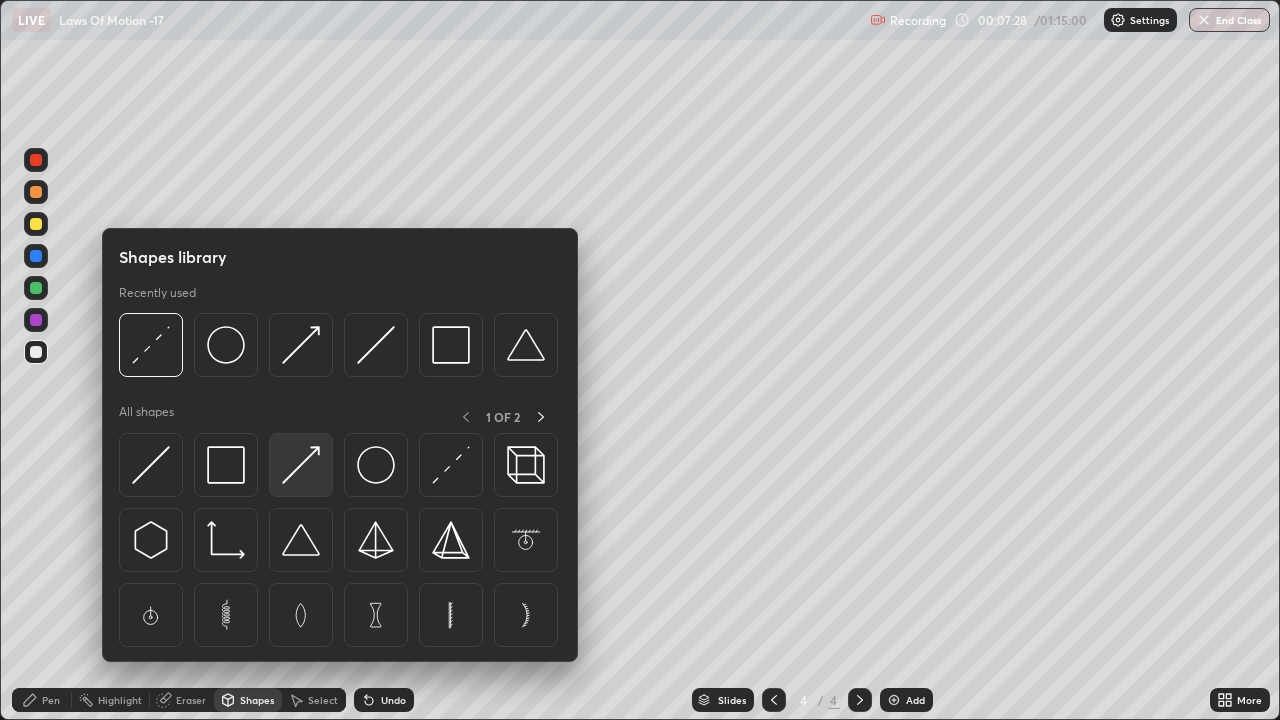 click at bounding box center (301, 465) 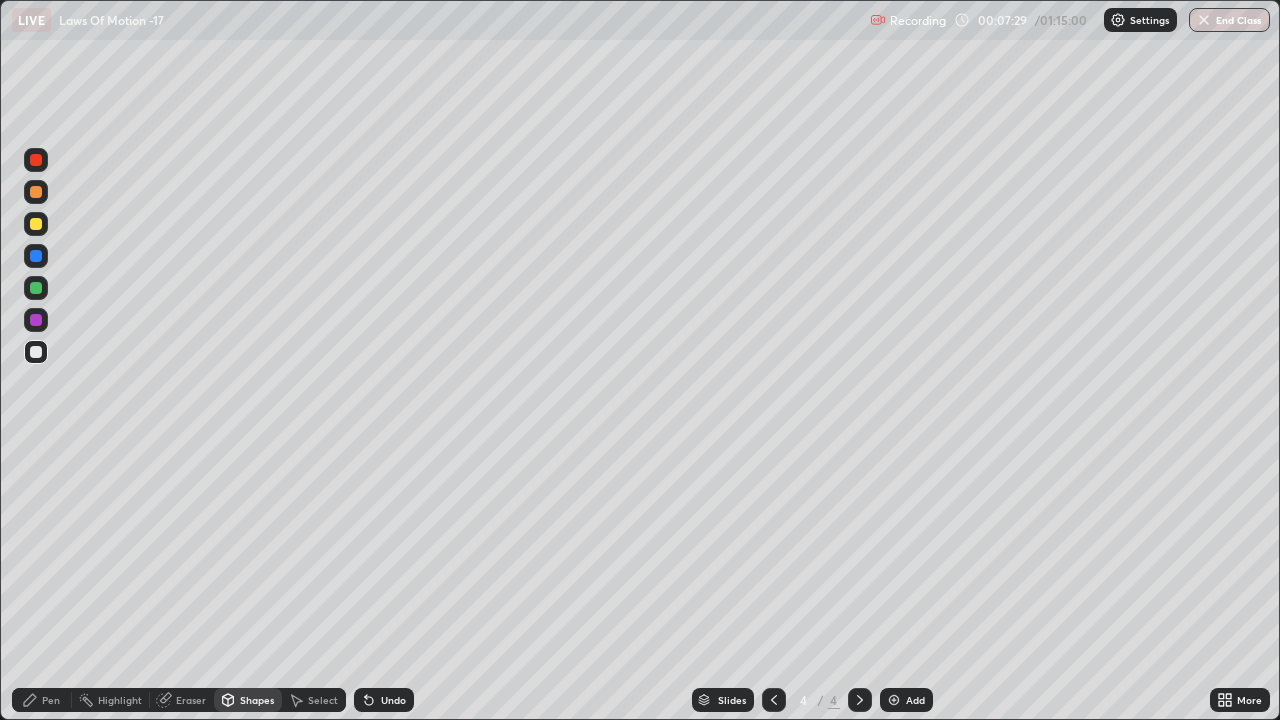 click at bounding box center (36, 320) 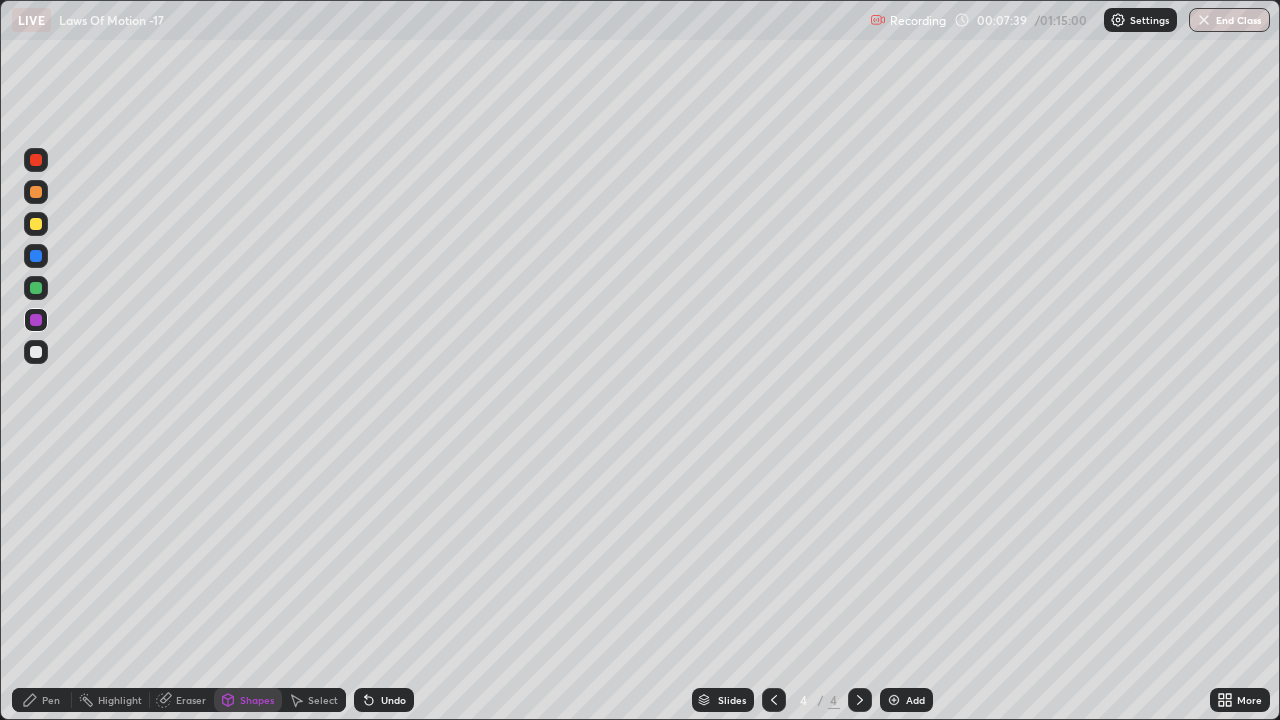 click on "Pen" at bounding box center (42, 700) 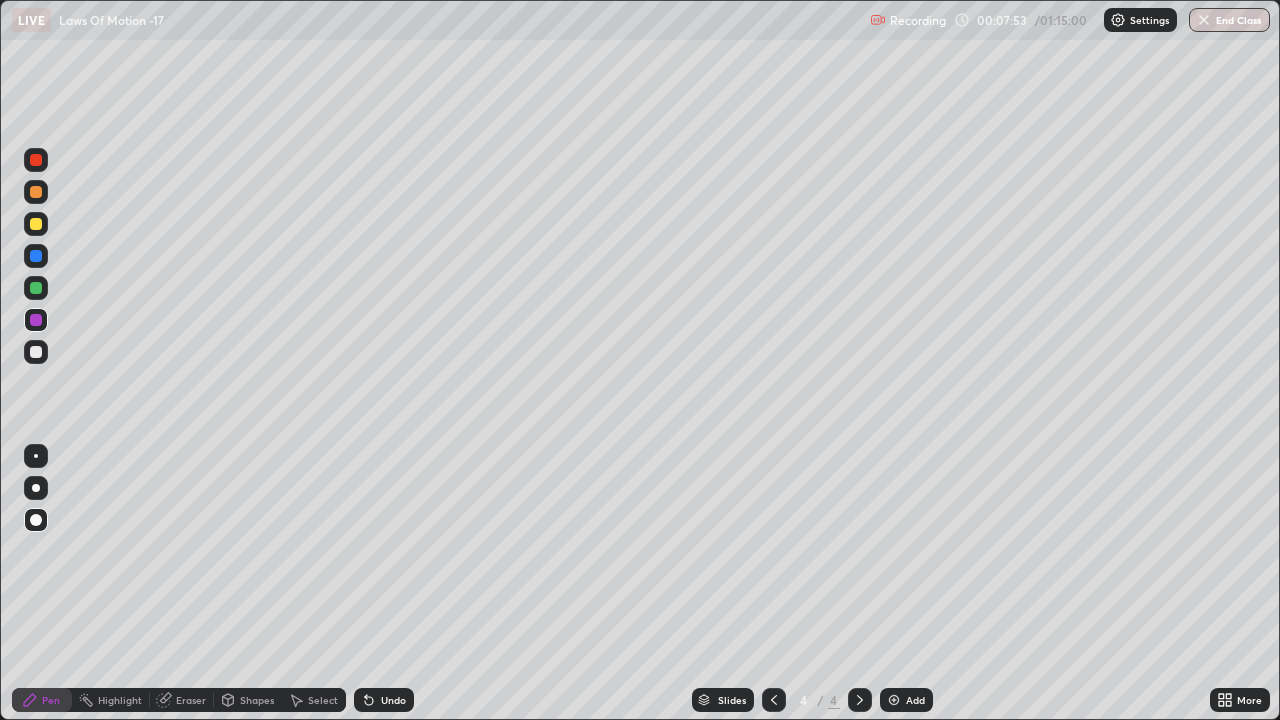 click on "Eraser" at bounding box center [182, 700] 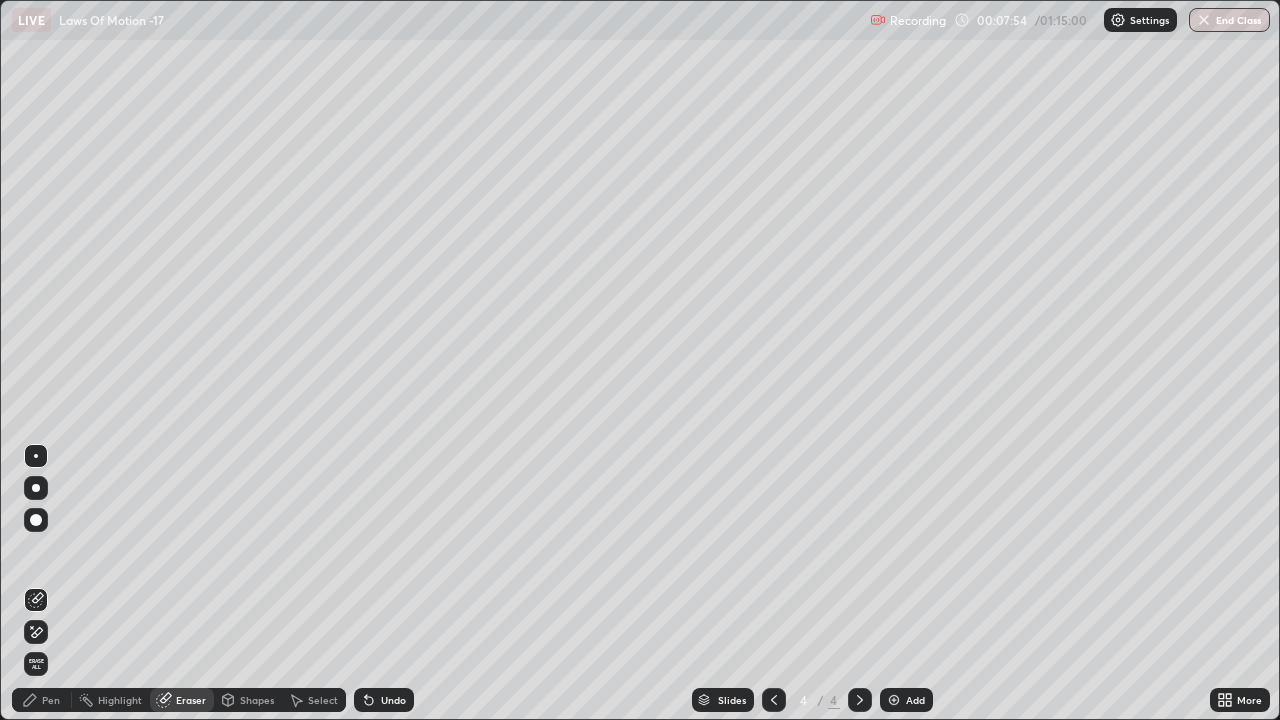click on "Select" at bounding box center (323, 700) 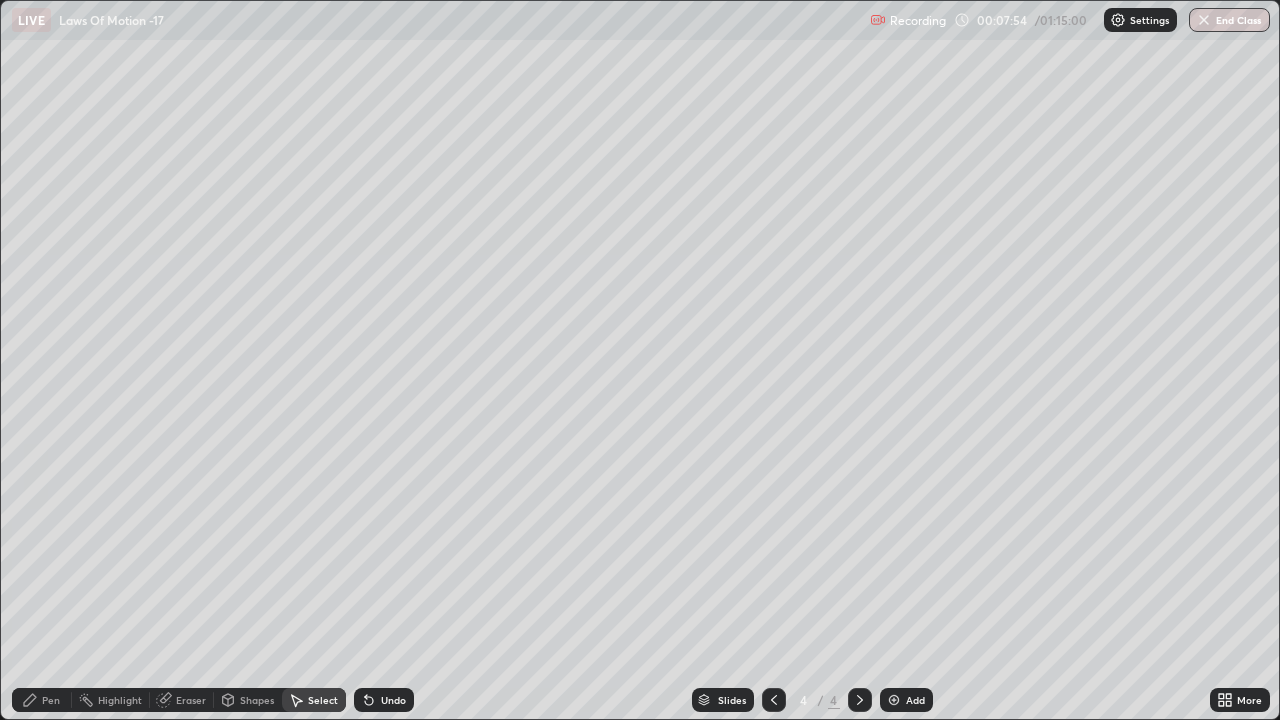 click on "Shapes" at bounding box center (257, 700) 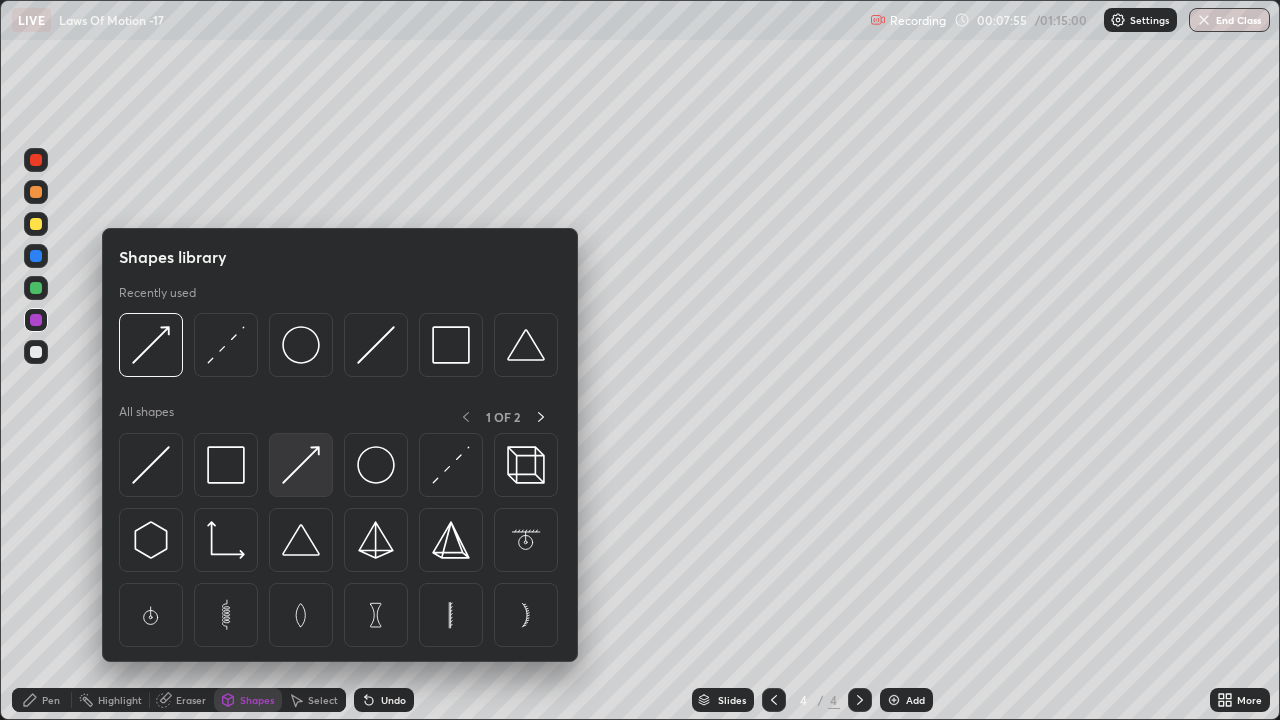 click at bounding box center [301, 465] 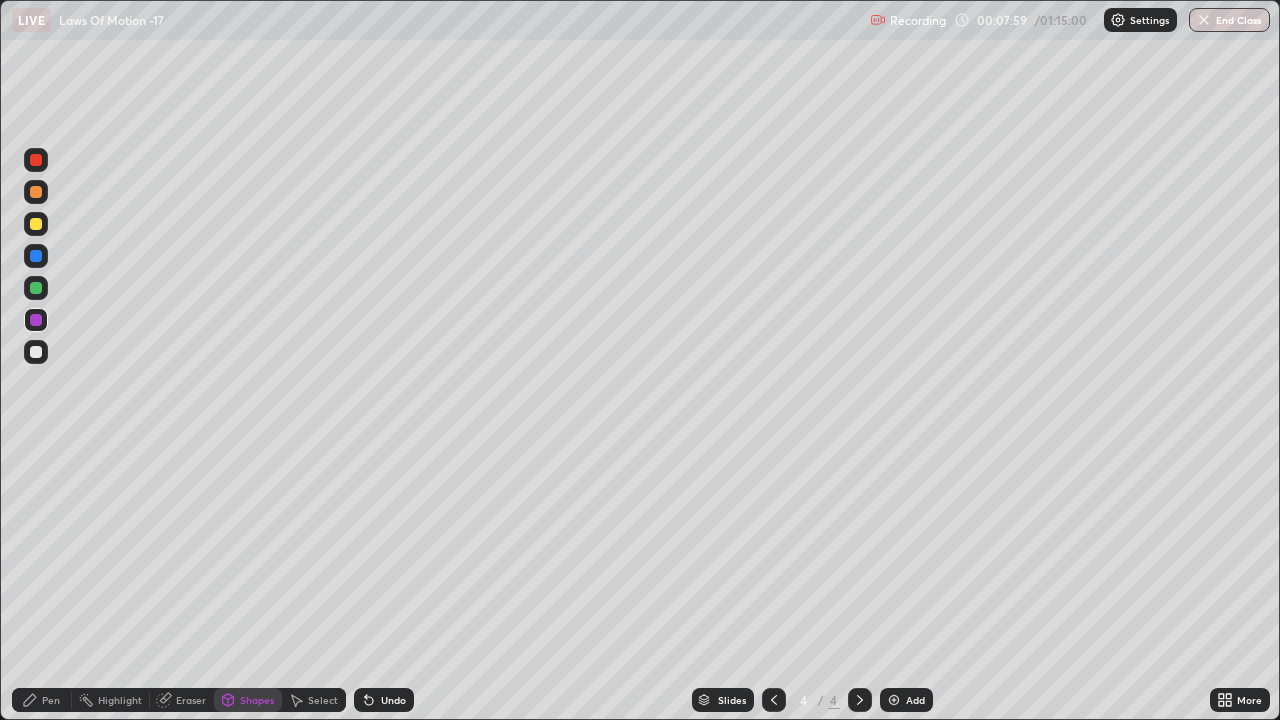 click on "Pen" at bounding box center (51, 700) 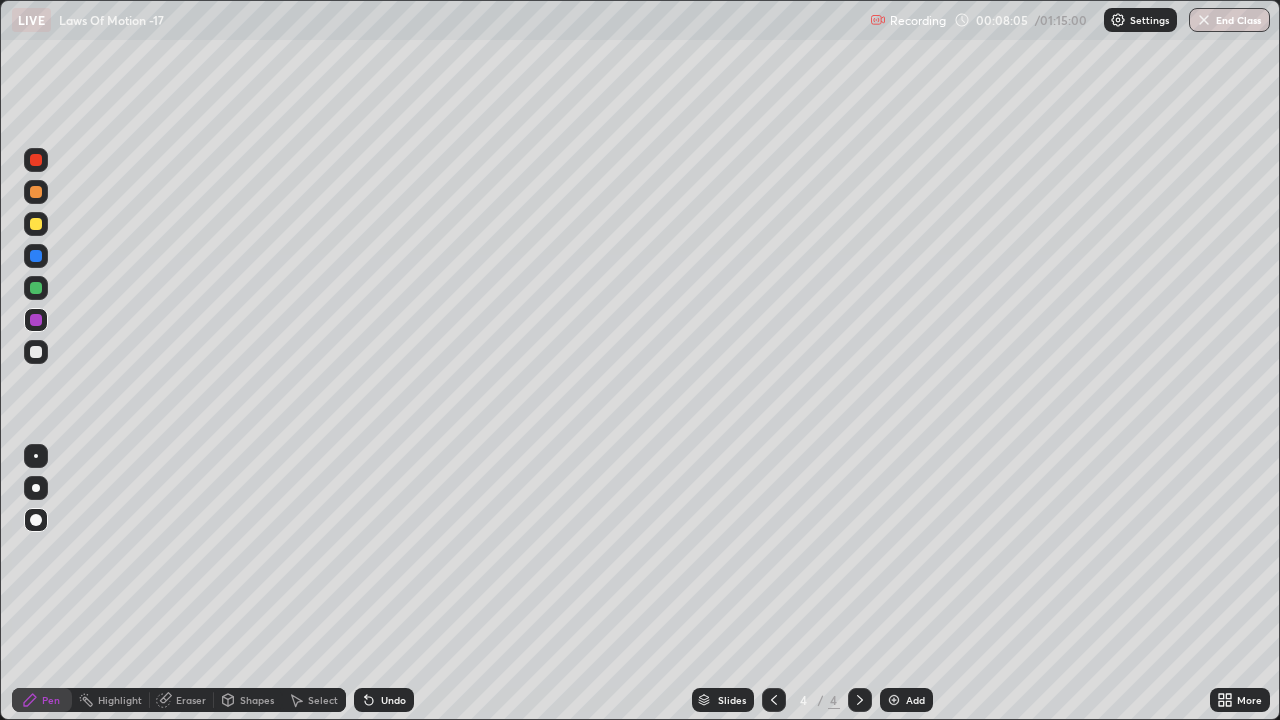 click at bounding box center [36, 288] 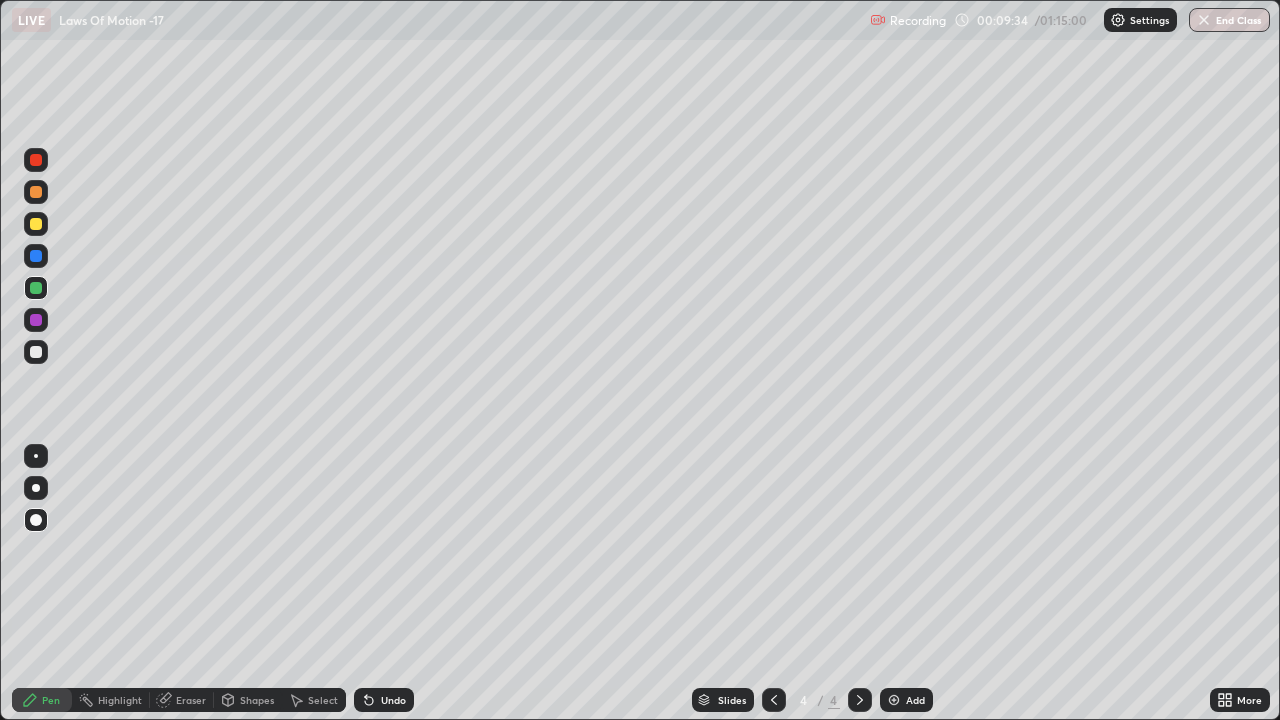 click on "Shapes" at bounding box center [257, 700] 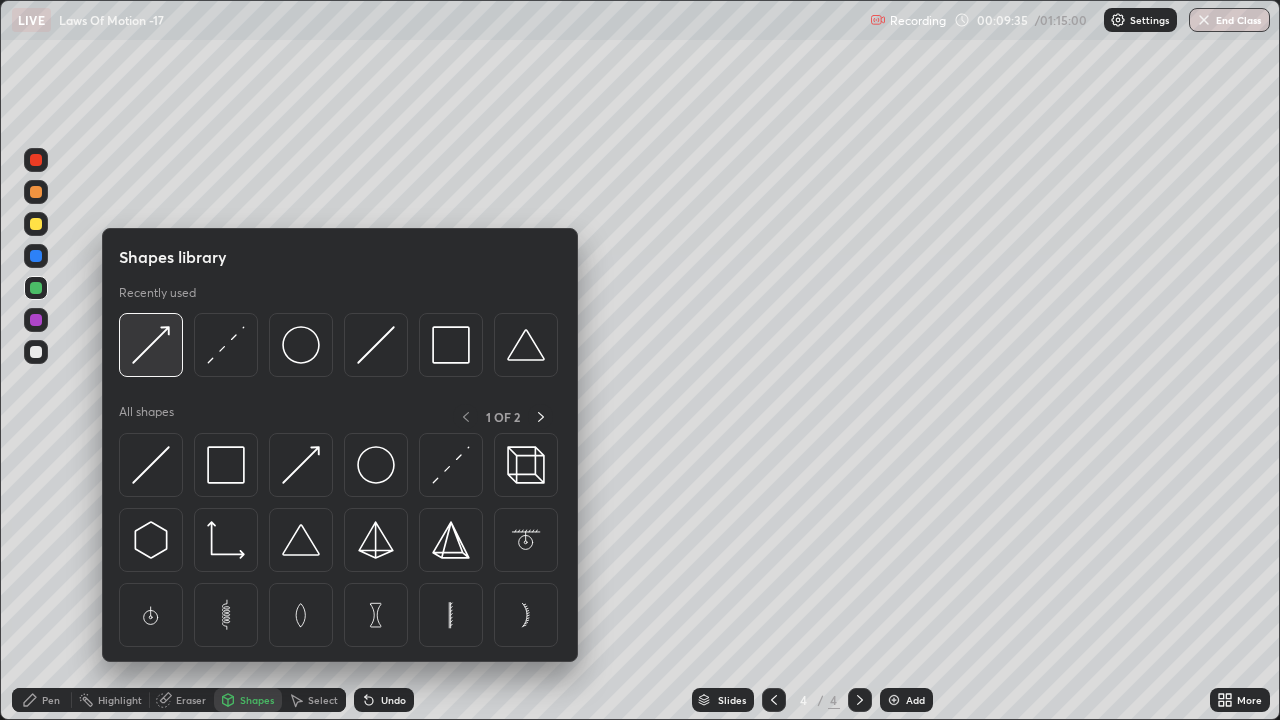 click at bounding box center (151, 345) 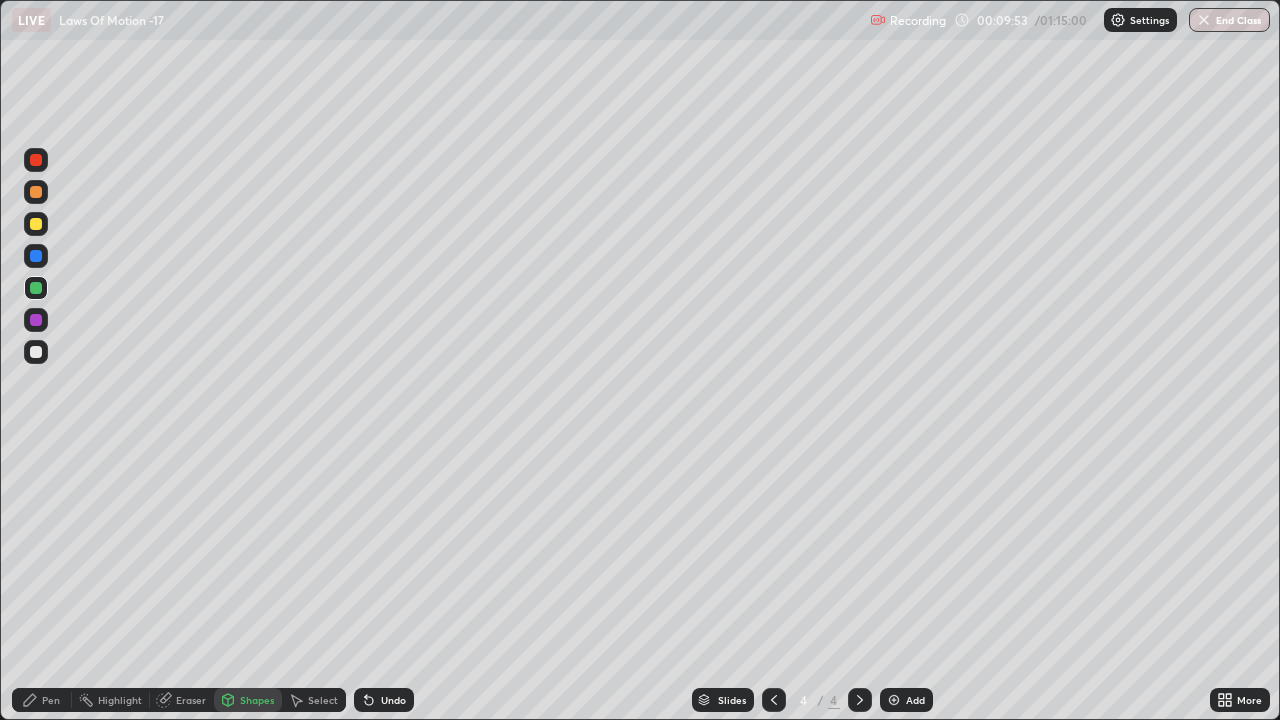 click on "Pen" at bounding box center (51, 700) 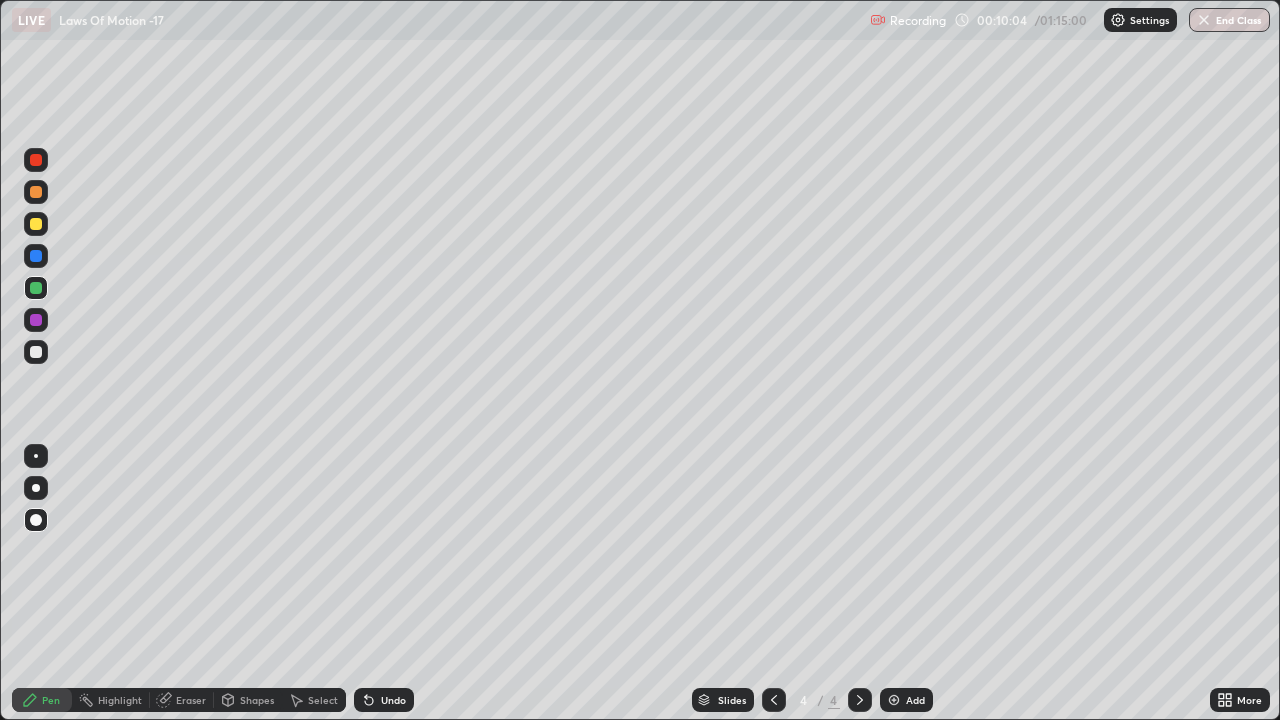 click at bounding box center (36, 256) 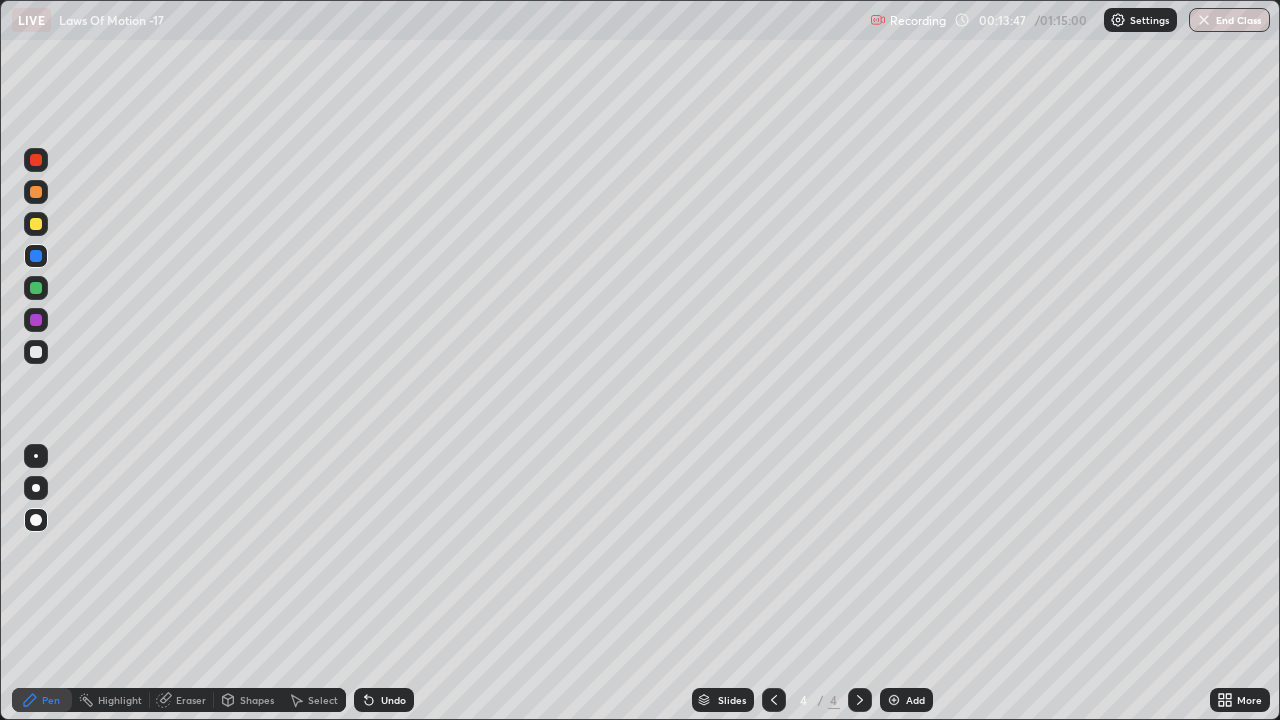 click on "Add" at bounding box center [915, 700] 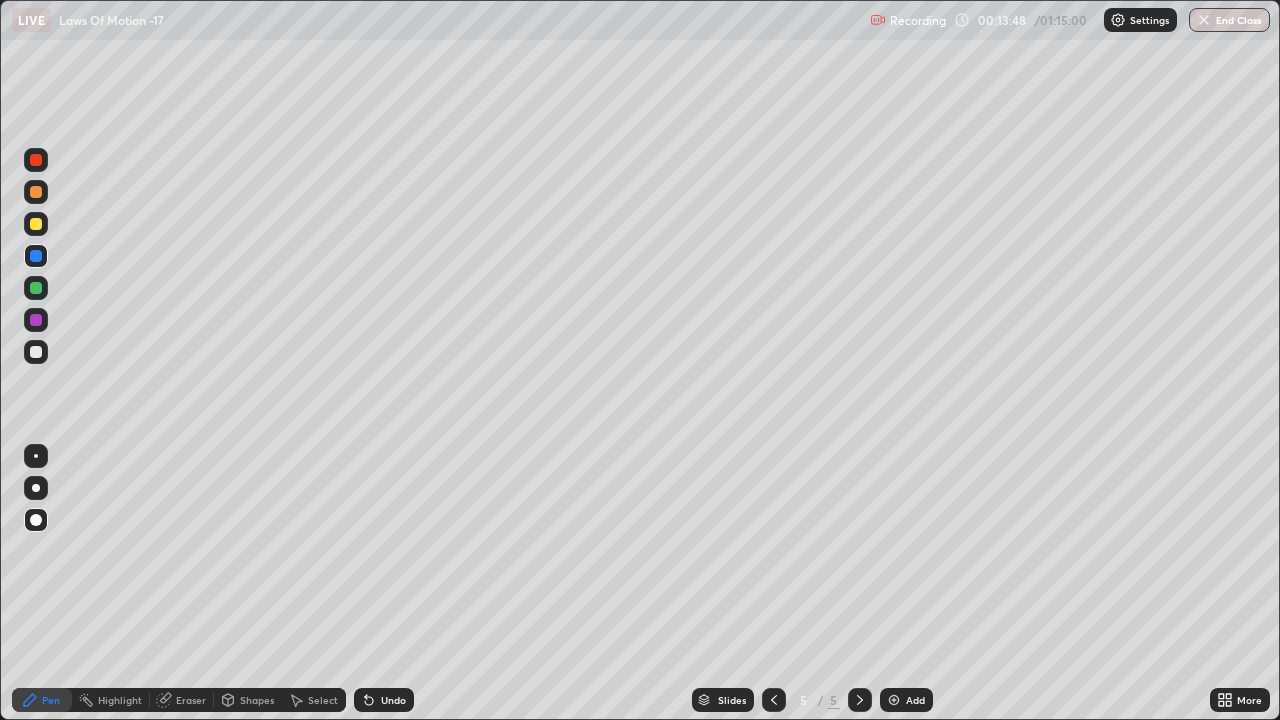 click on "Shapes" at bounding box center (248, 700) 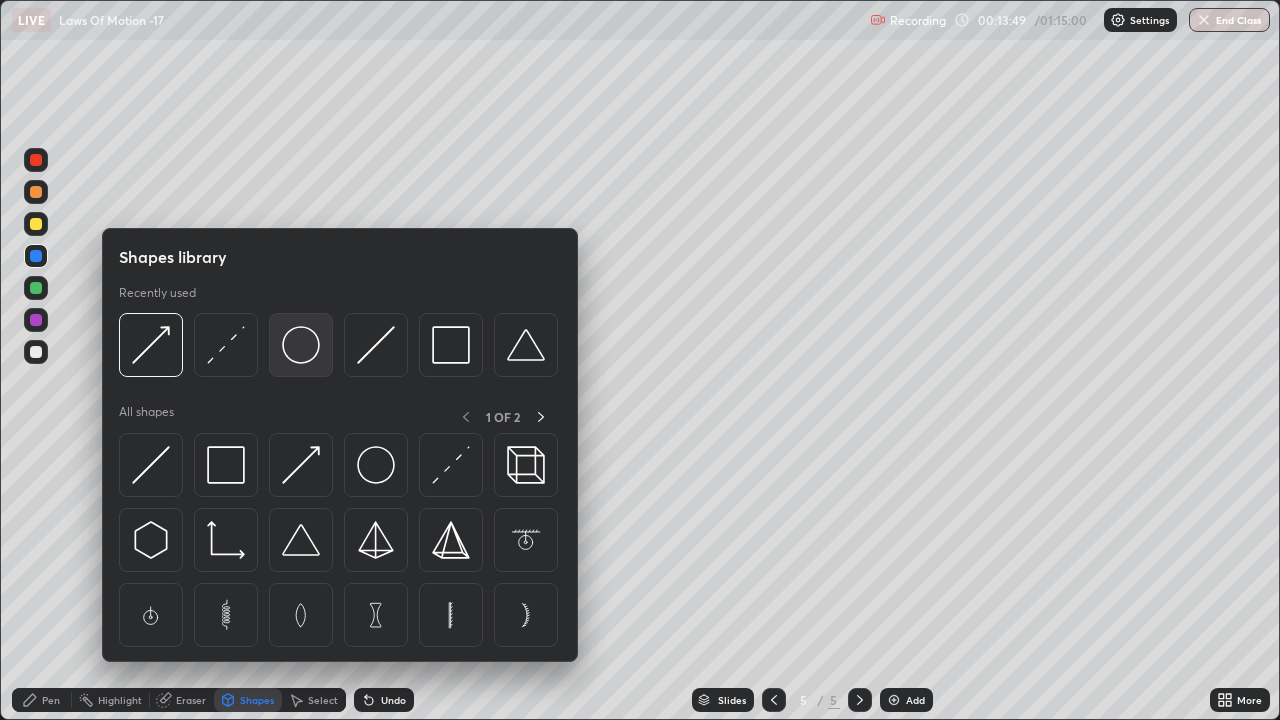 click at bounding box center (301, 345) 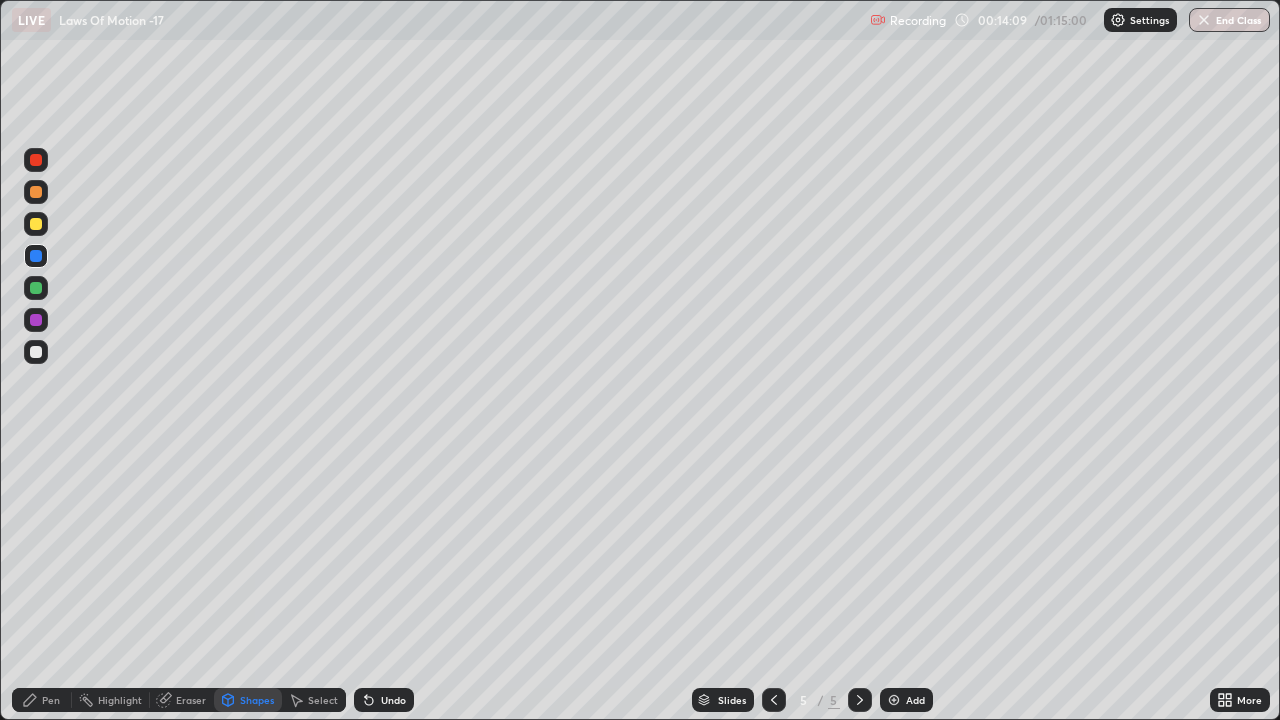 click at bounding box center [36, 352] 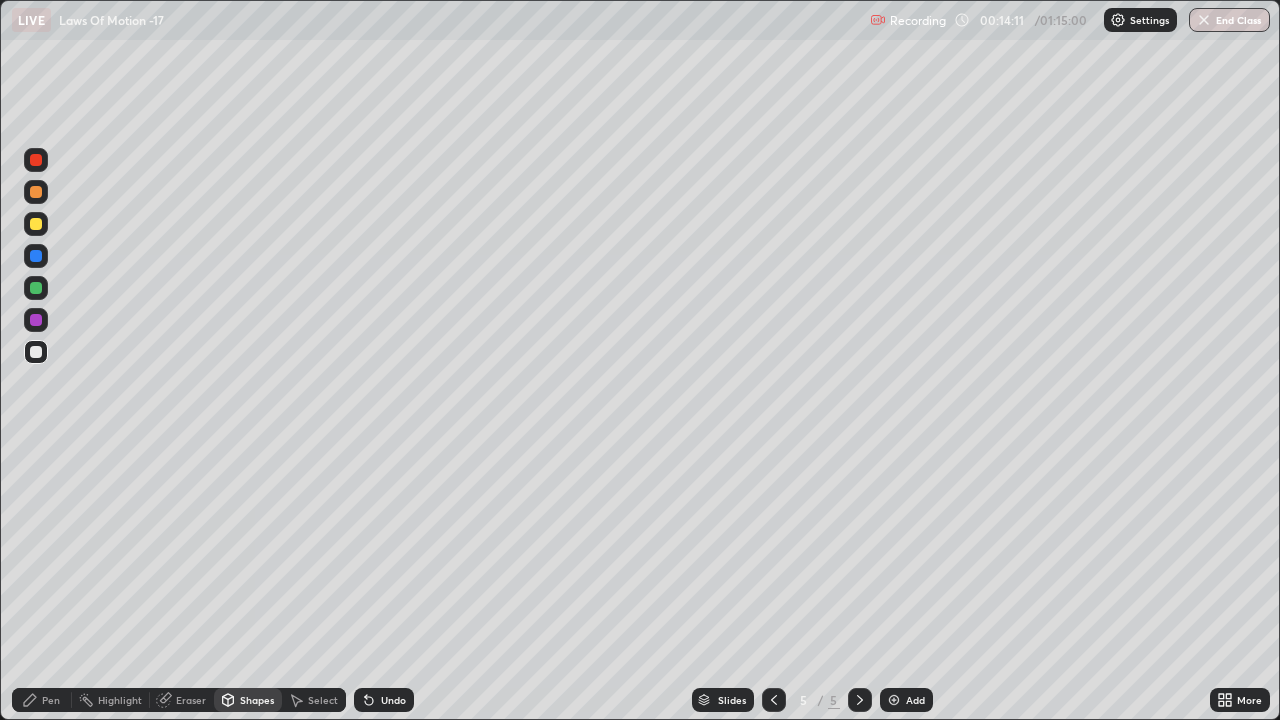 click on "Shapes" at bounding box center (257, 700) 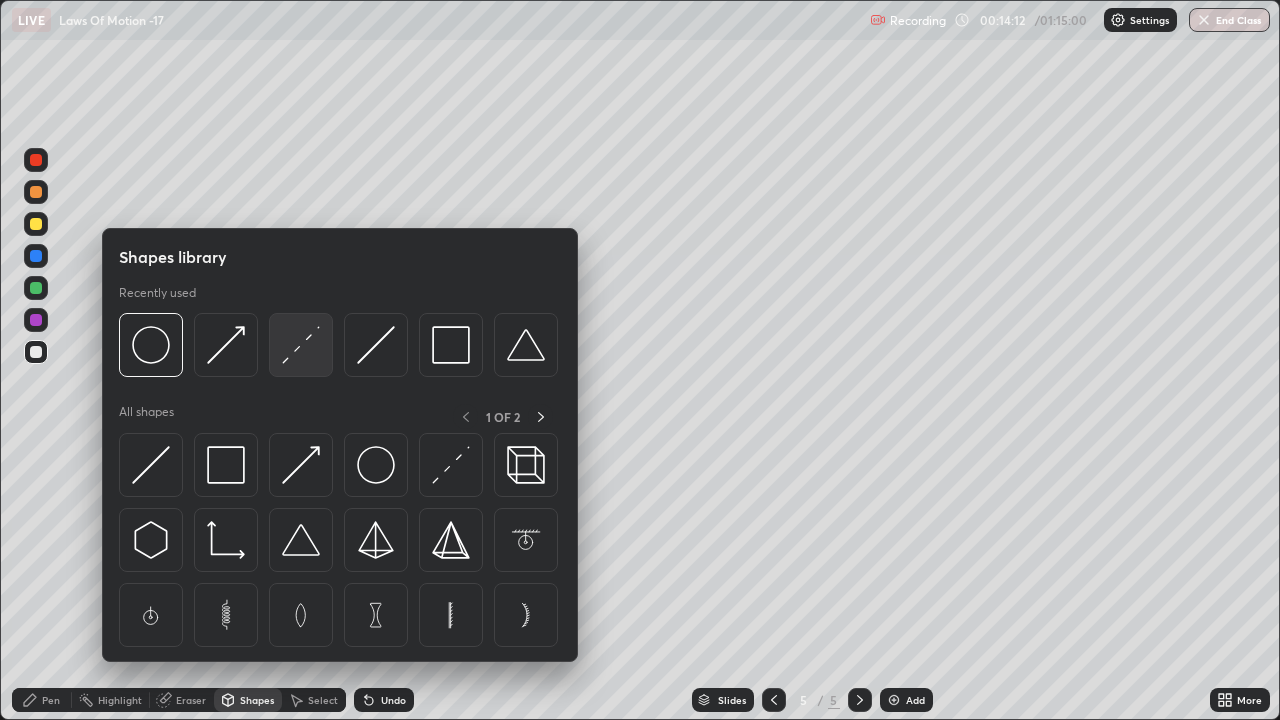 click at bounding box center [301, 345] 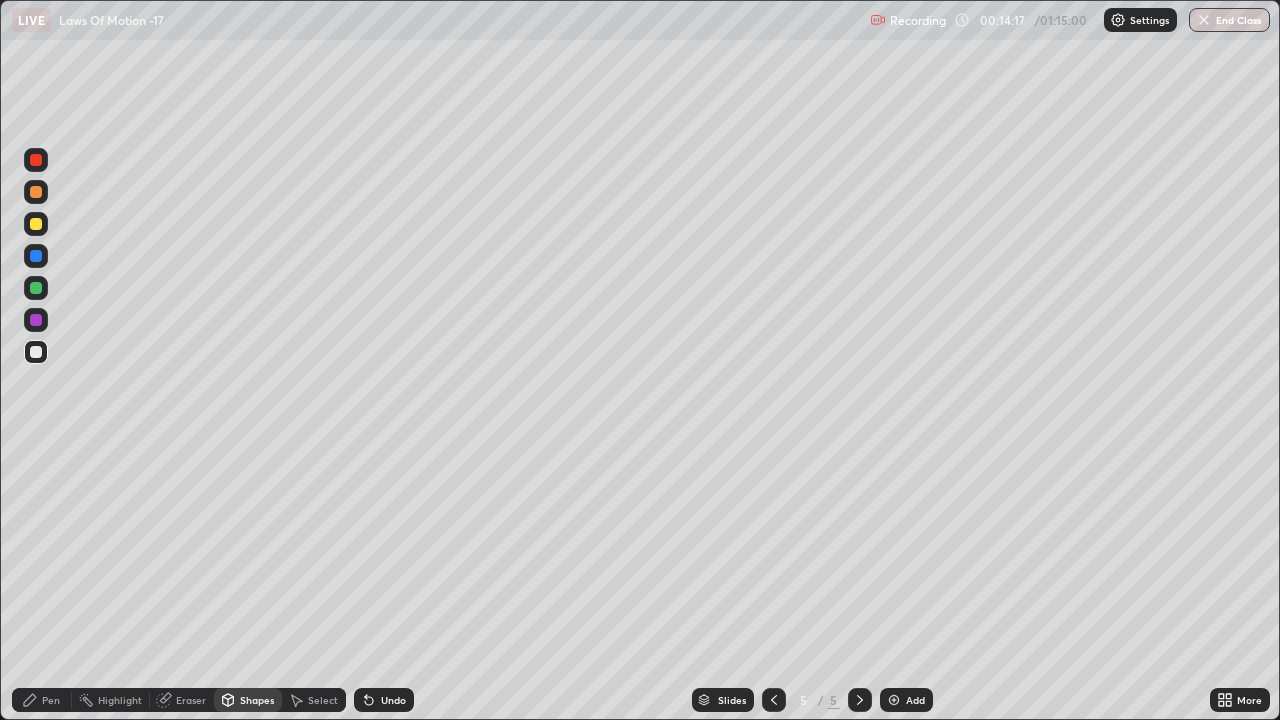 click at bounding box center (36, 320) 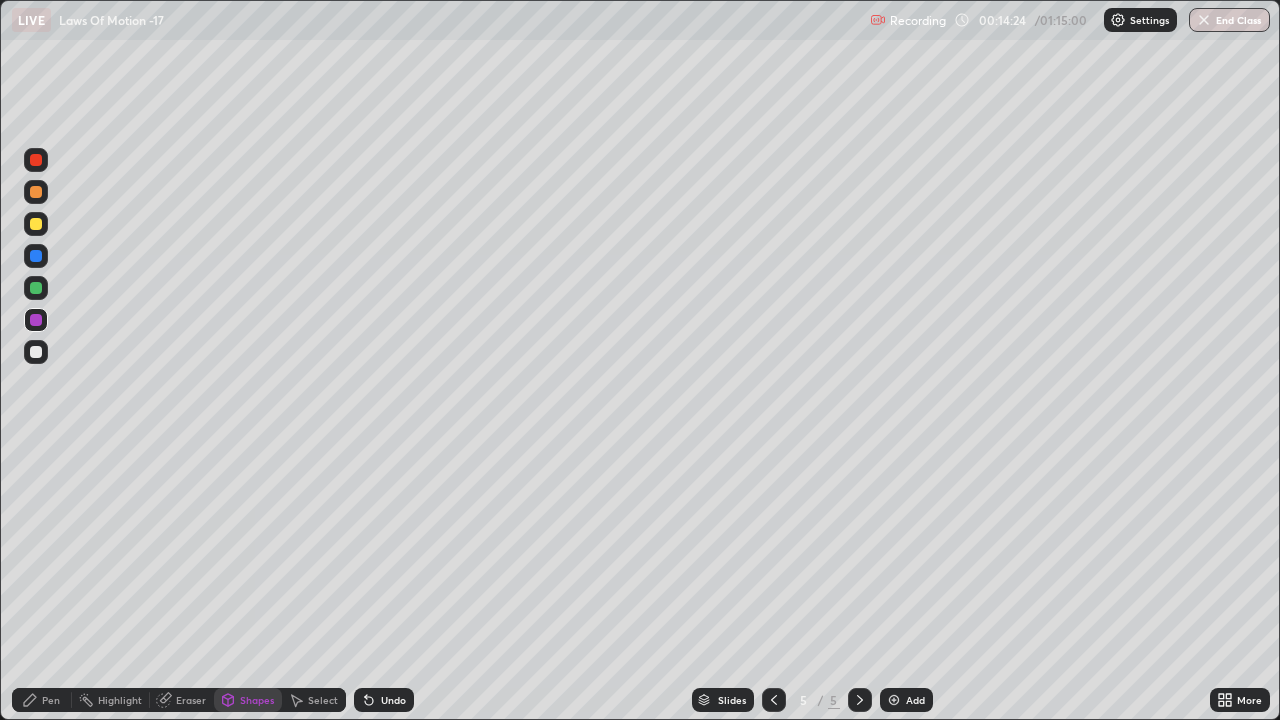 click 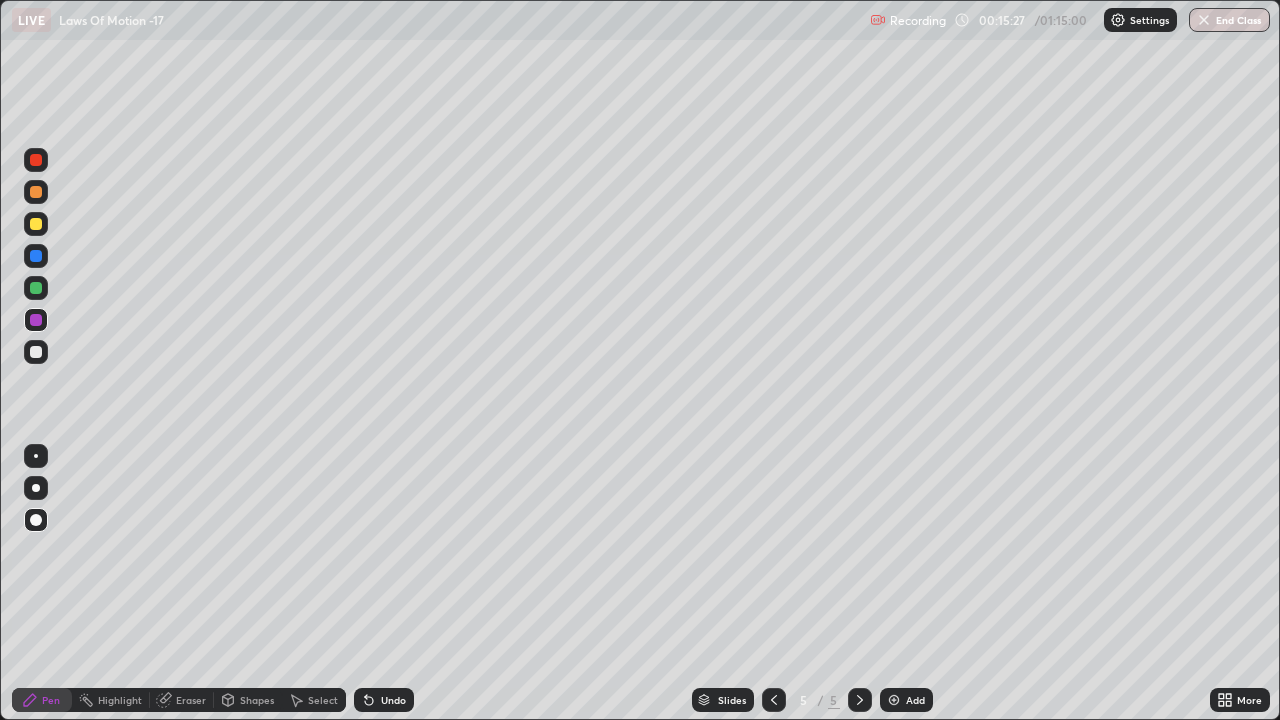 click at bounding box center (36, 288) 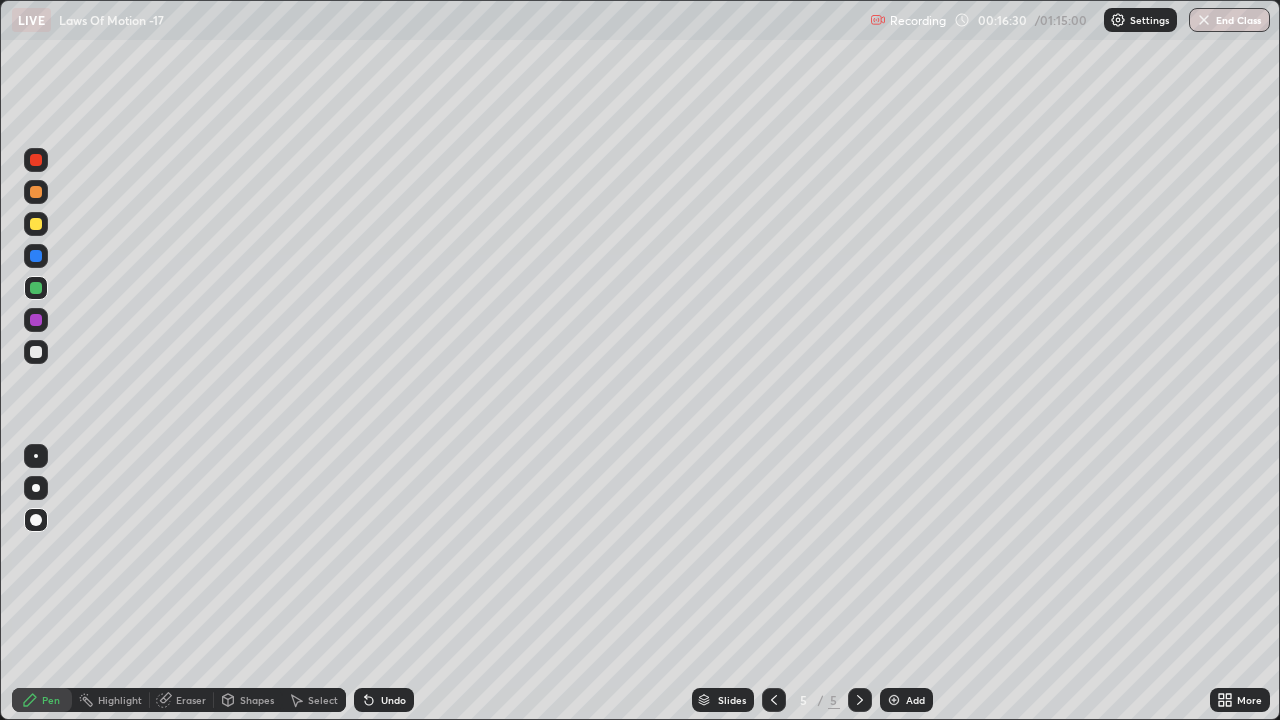 click at bounding box center [36, 224] 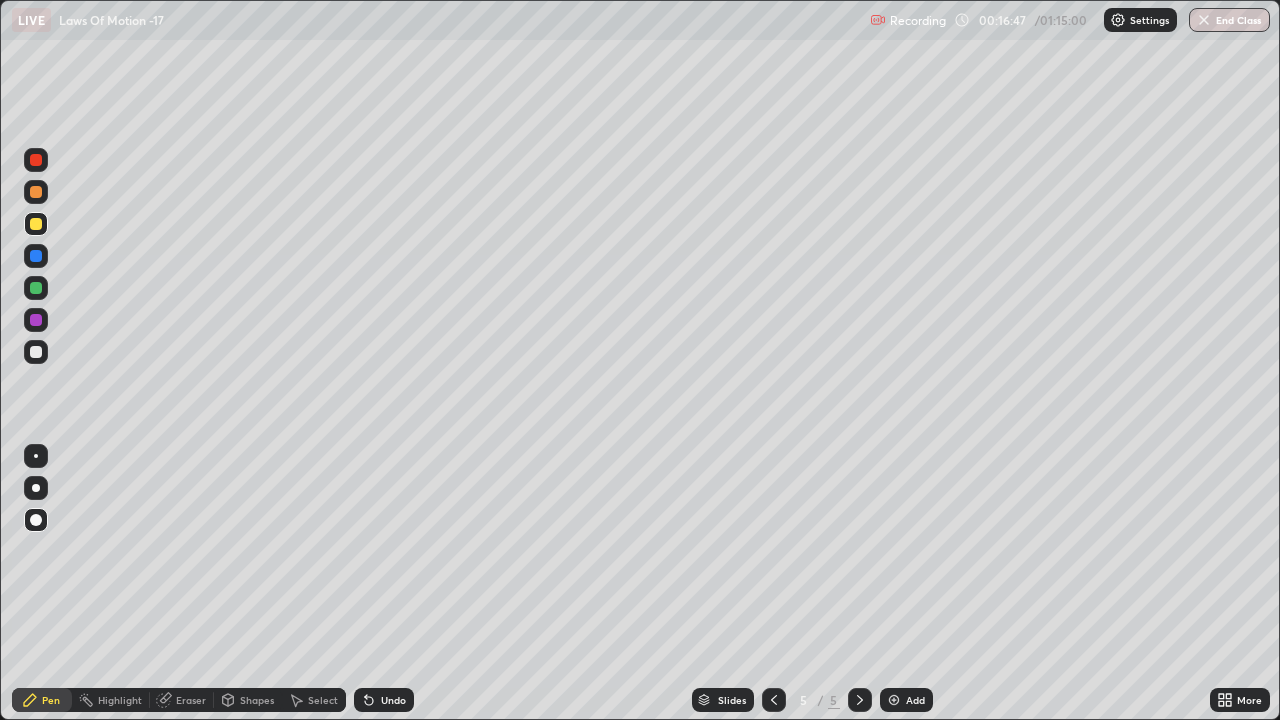 click at bounding box center (36, 256) 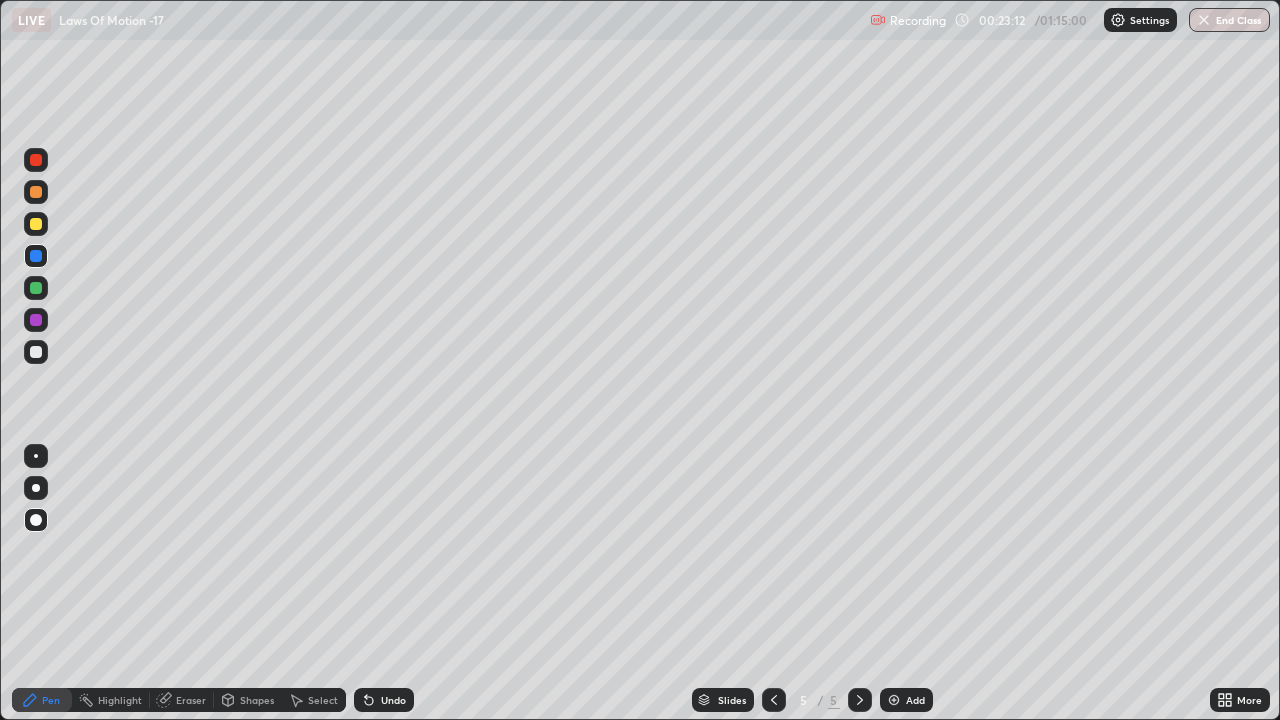 click on "Add" at bounding box center (906, 700) 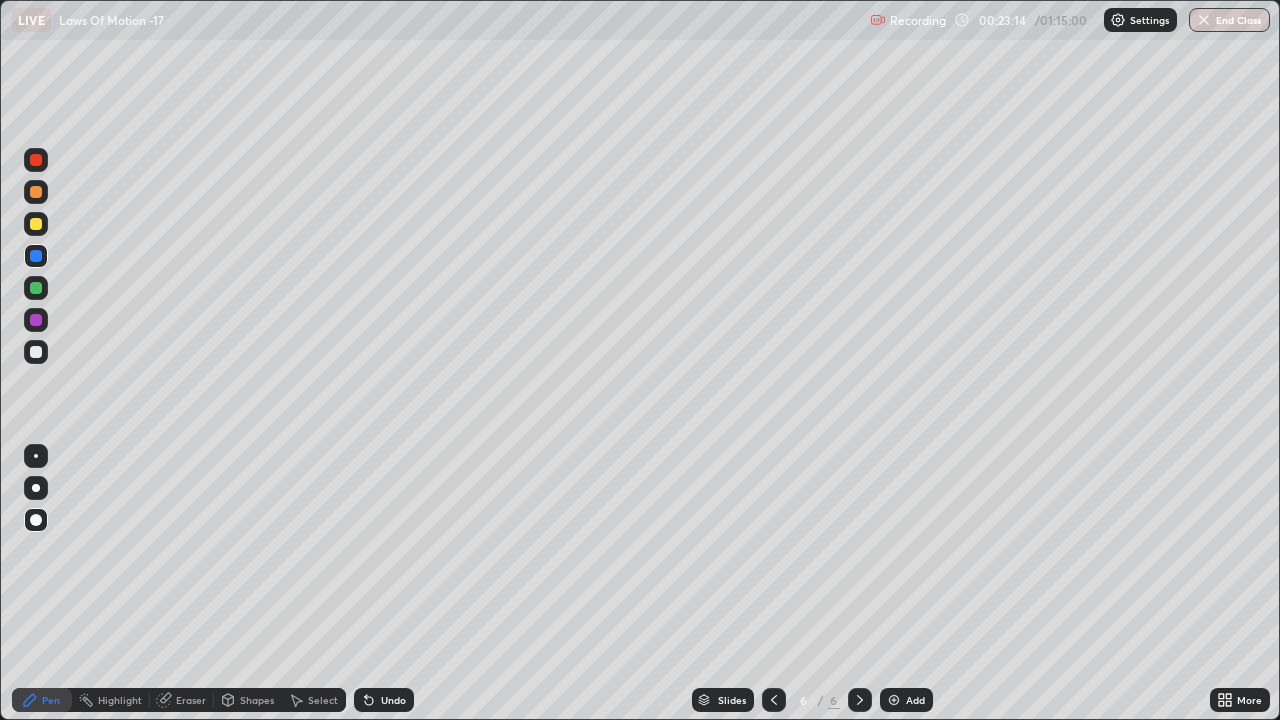 click on "Shapes" at bounding box center [257, 700] 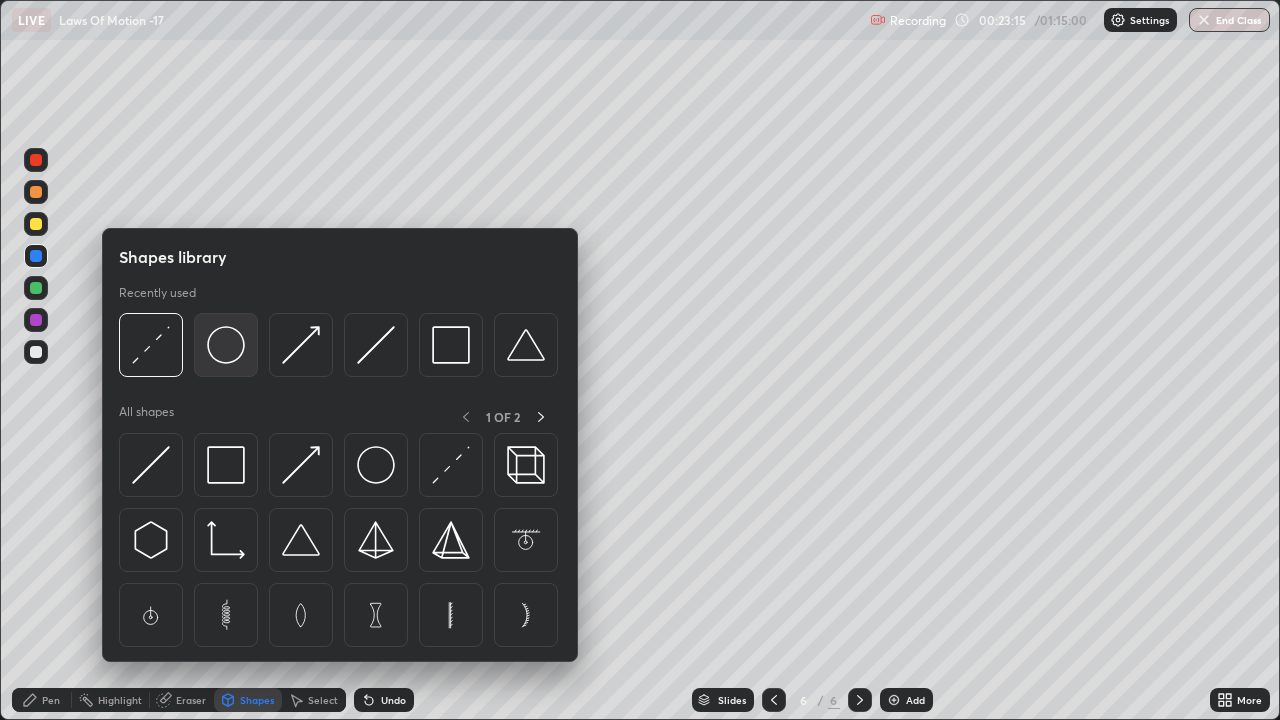 click at bounding box center [226, 345] 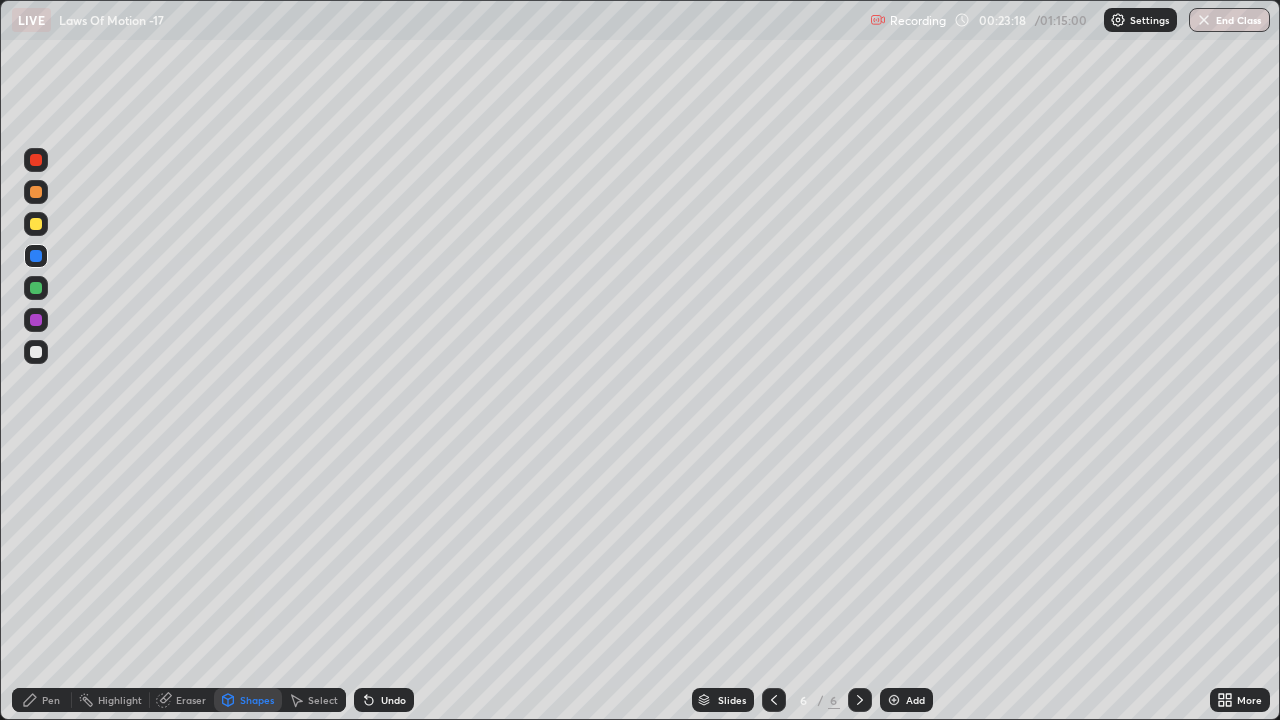 click on "Shapes" at bounding box center (257, 700) 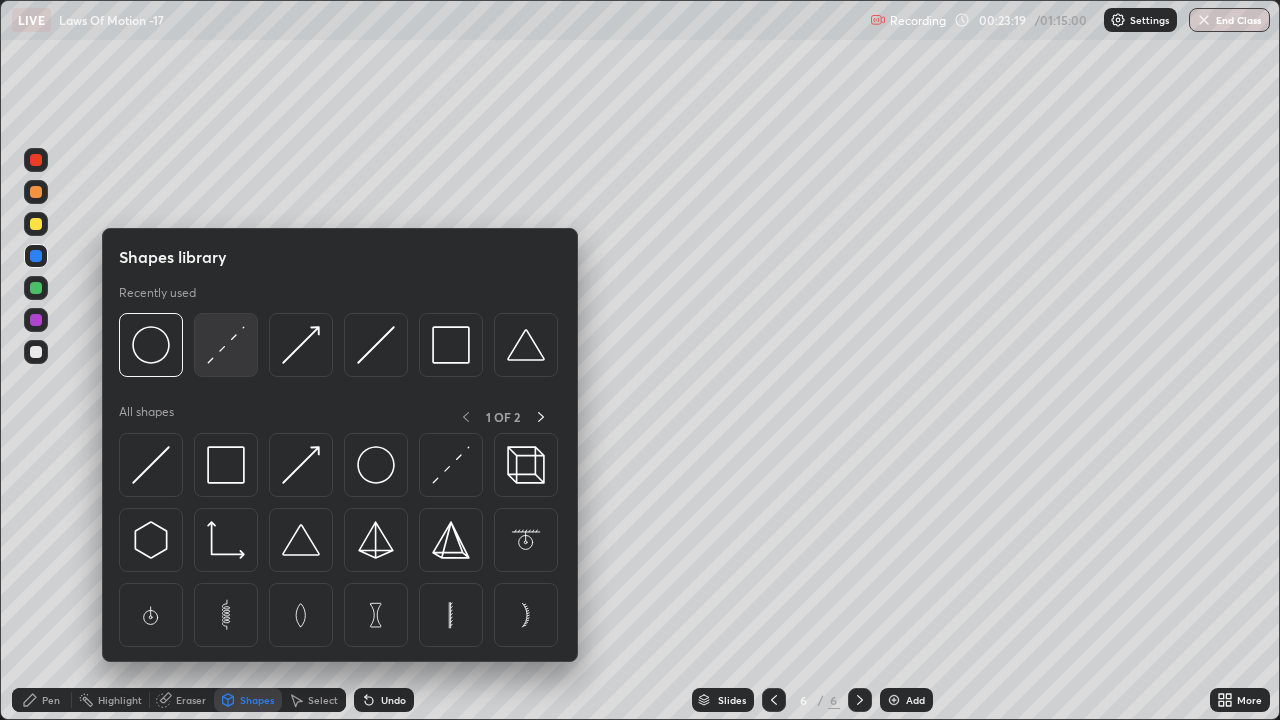 click at bounding box center (226, 345) 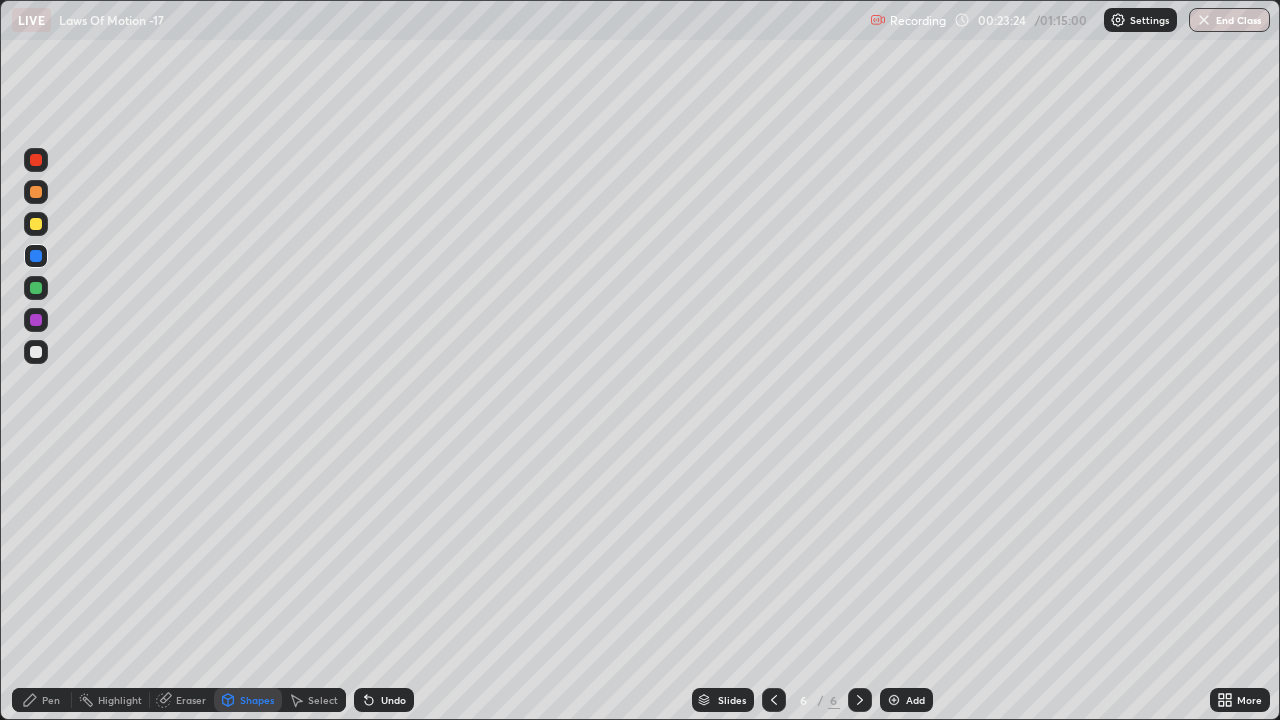 click on "Pen" at bounding box center [51, 700] 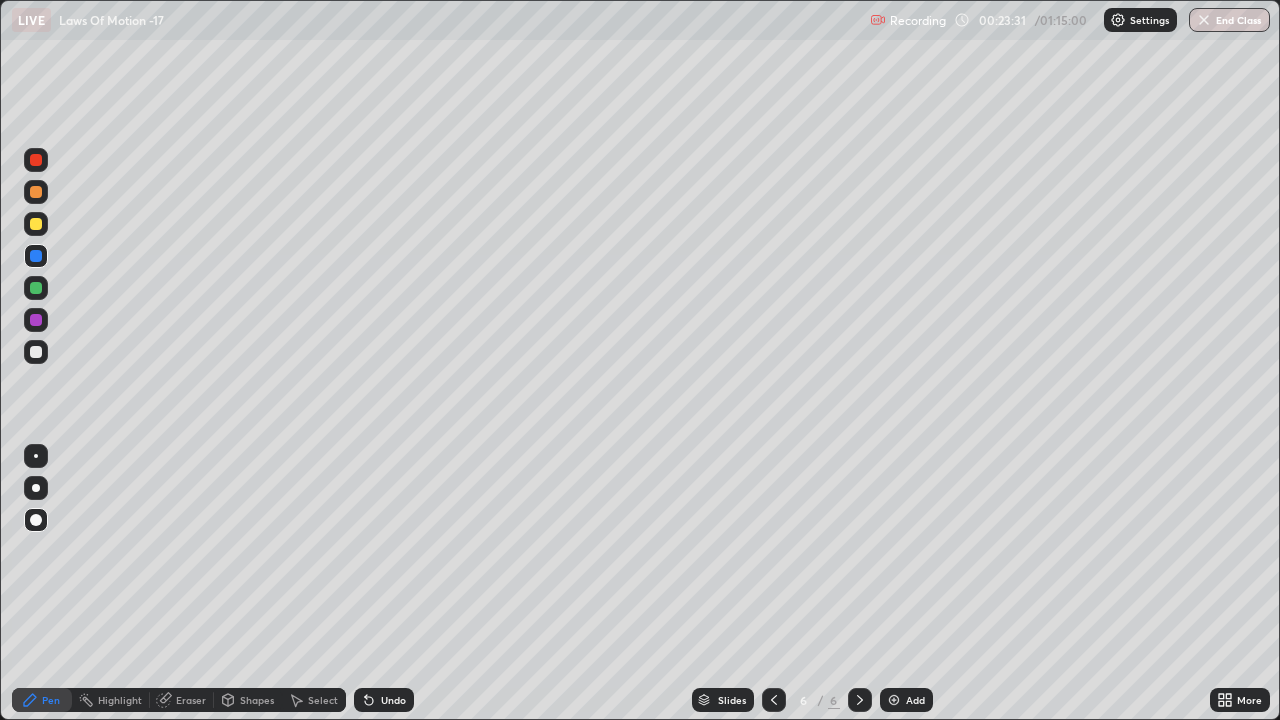 click at bounding box center (36, 352) 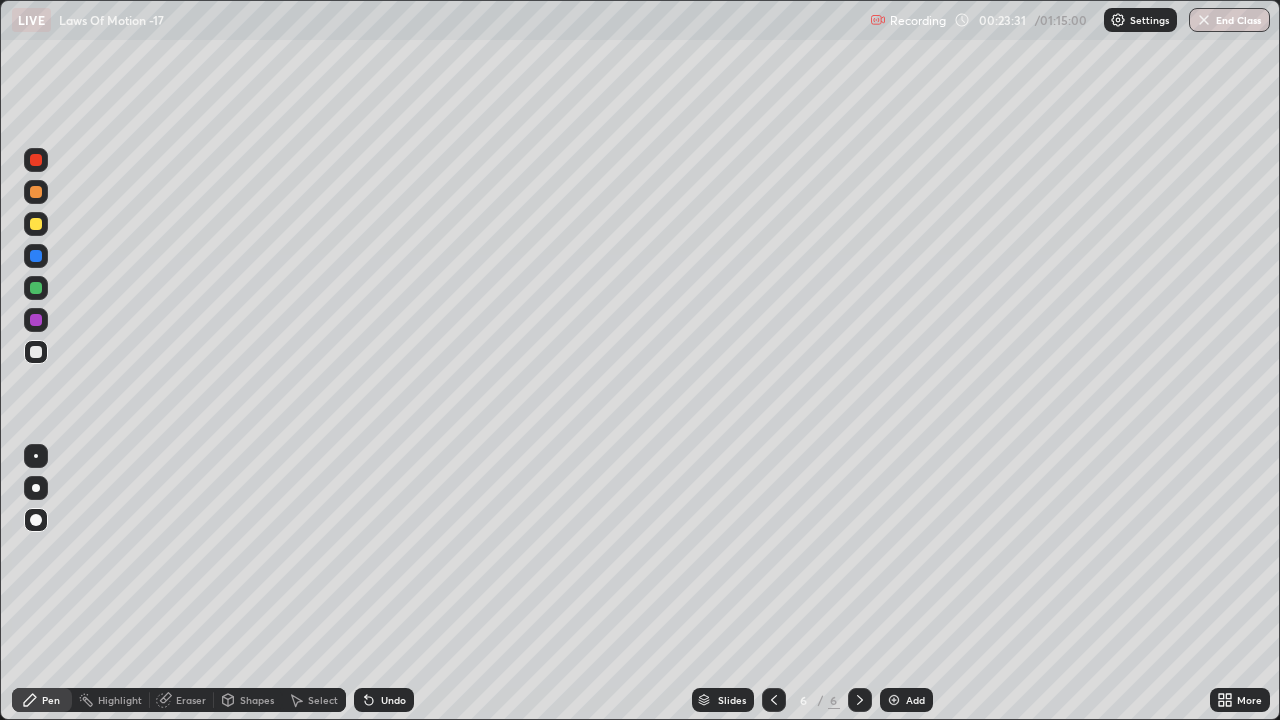 click at bounding box center [36, 352] 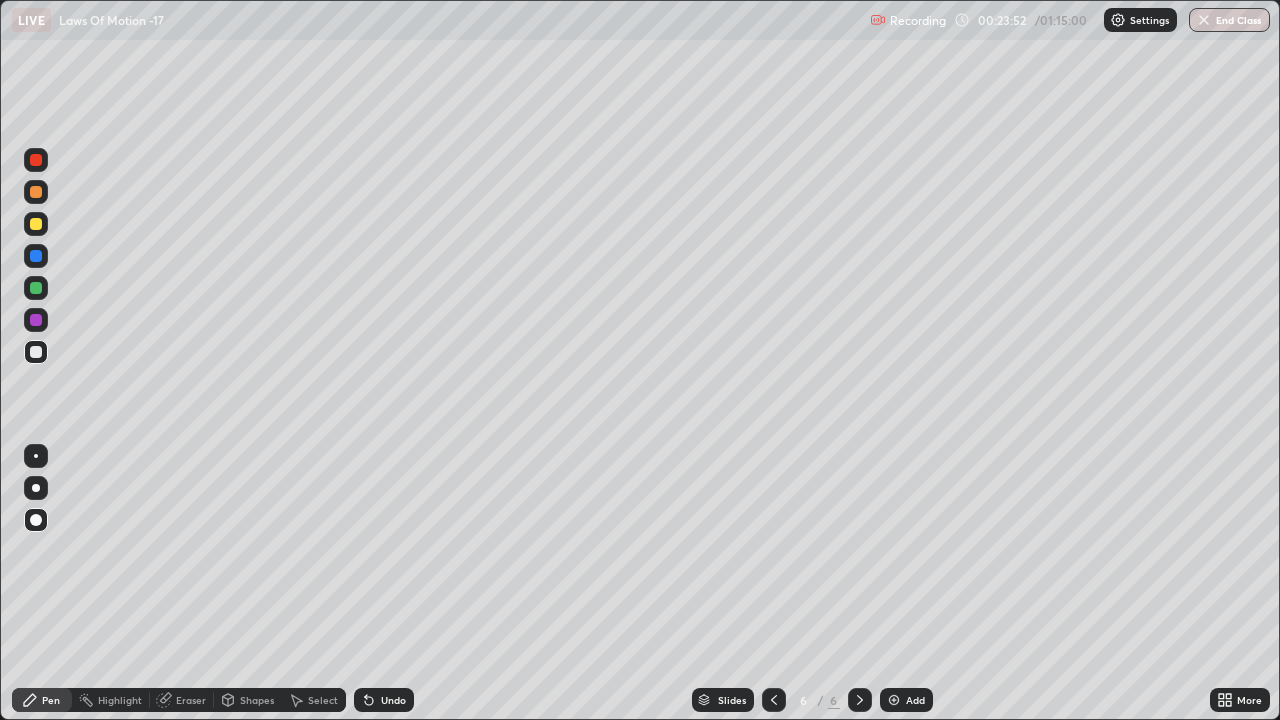 click on "Undo" at bounding box center (393, 700) 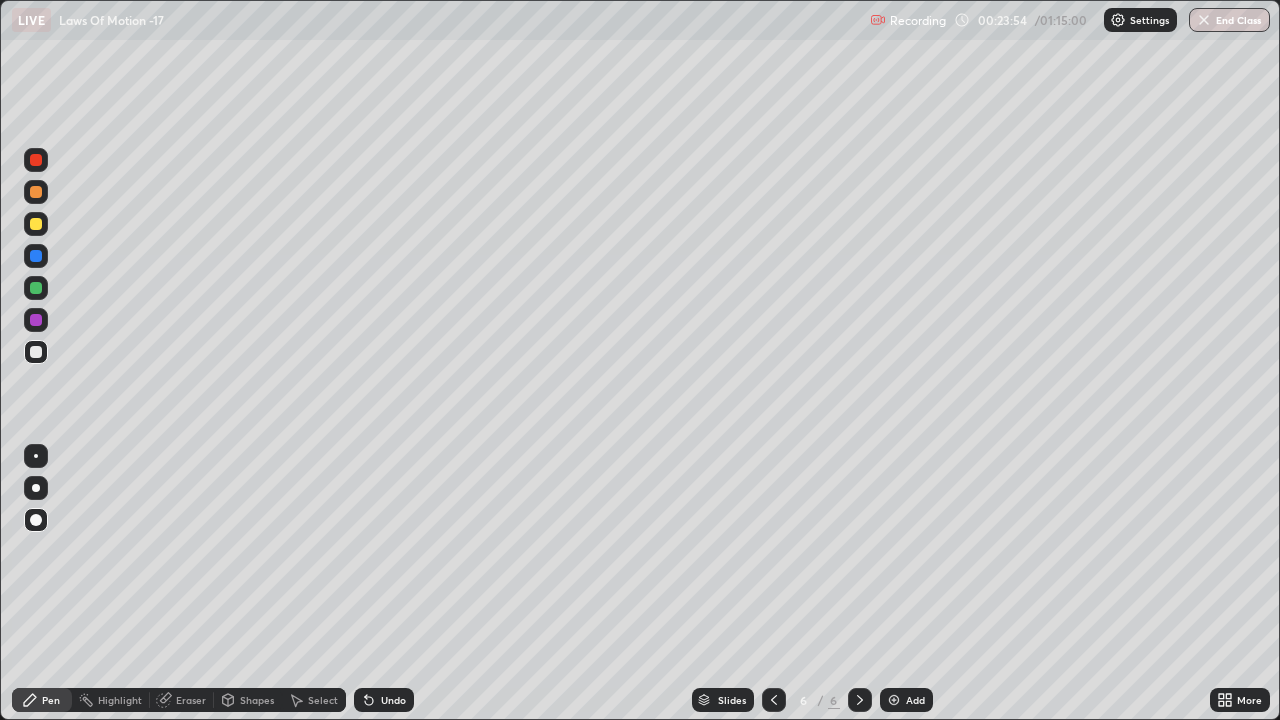 click on "Undo" at bounding box center (384, 700) 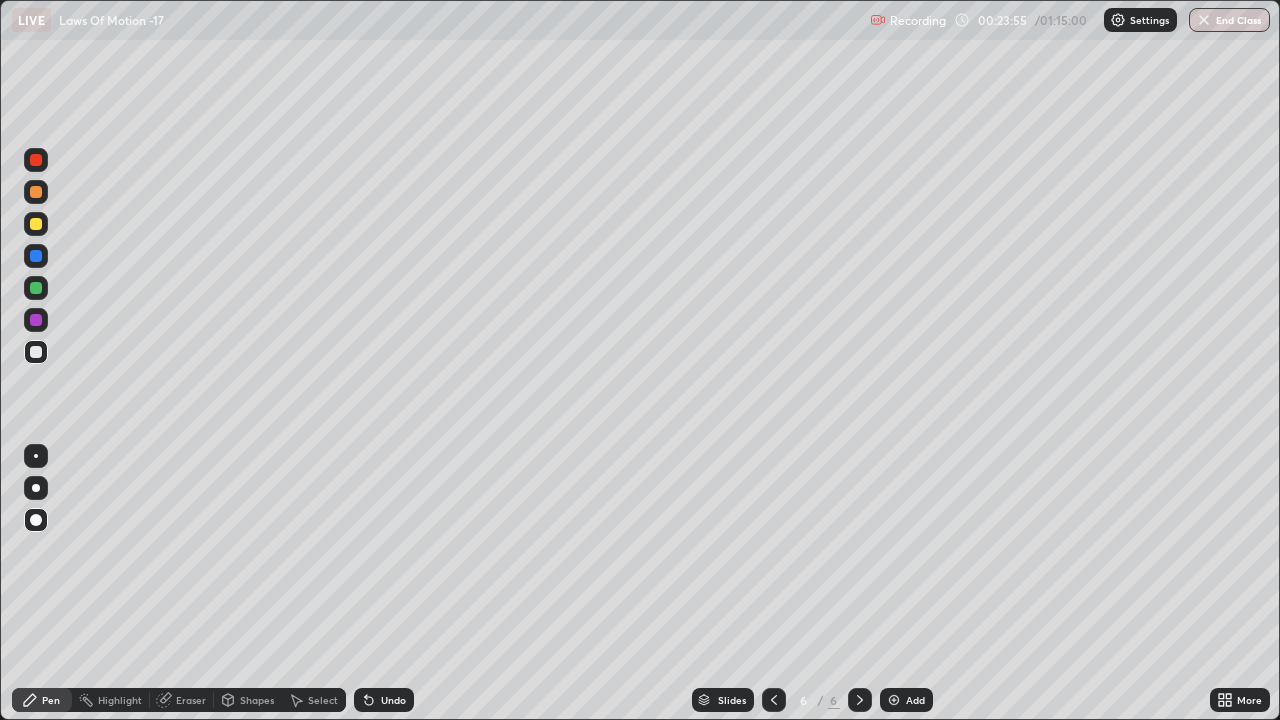 click on "Undo" at bounding box center (384, 700) 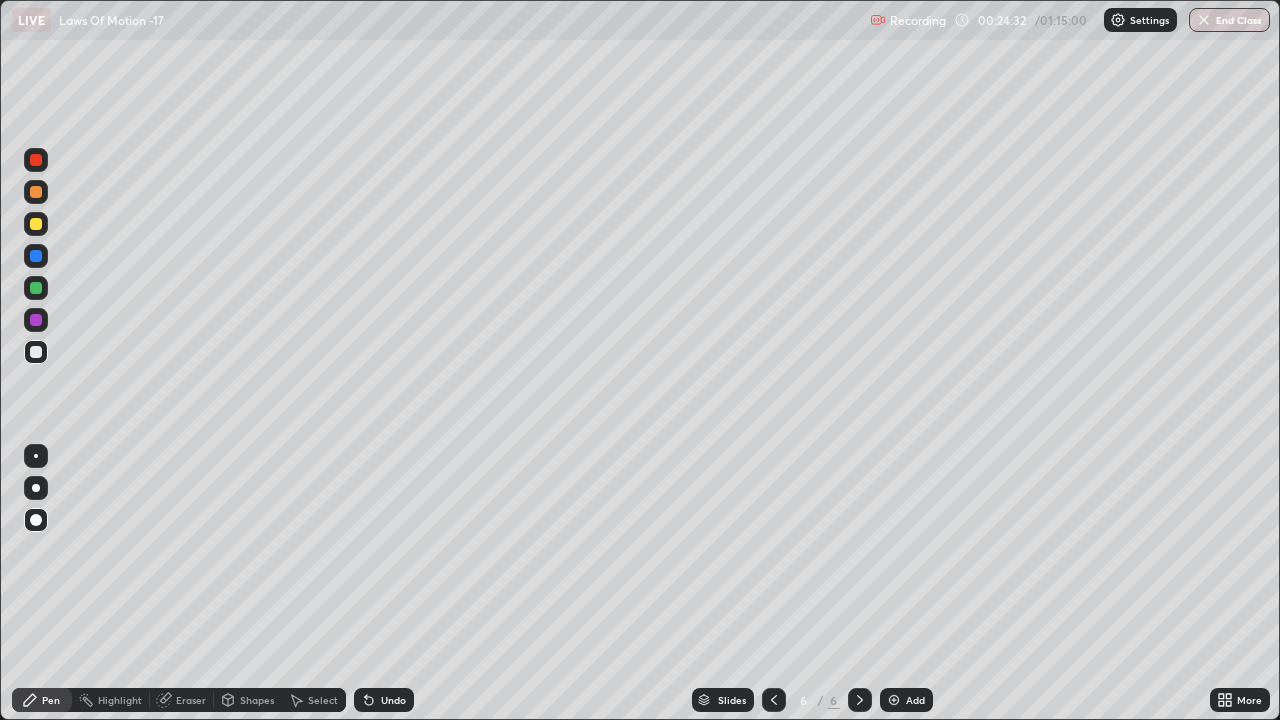 click at bounding box center [36, 288] 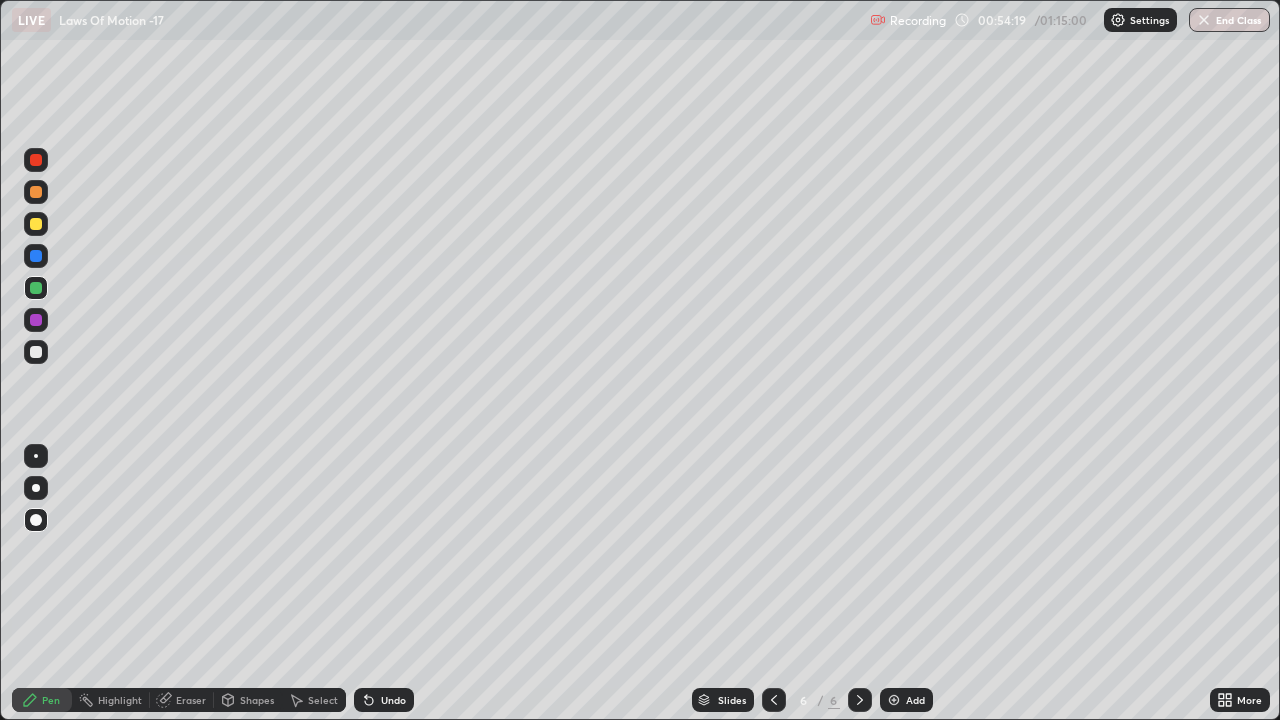 click on "Add" at bounding box center [915, 700] 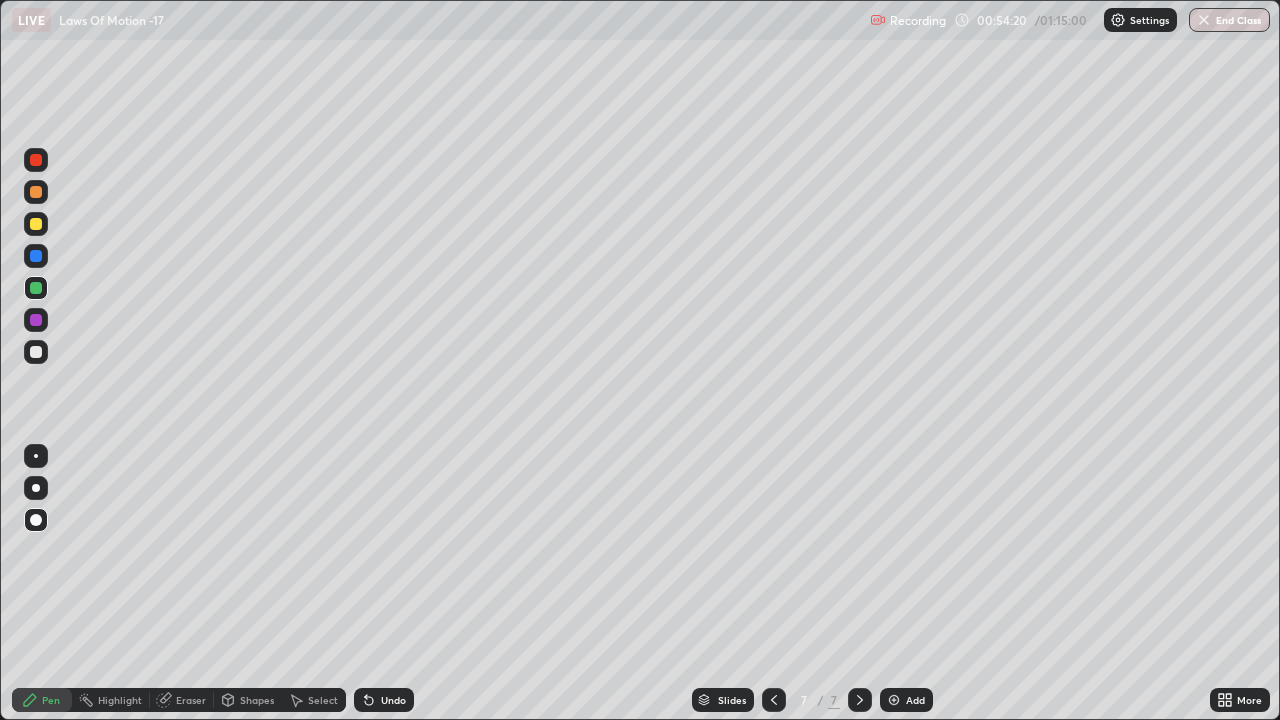 click on "Shapes" at bounding box center [257, 700] 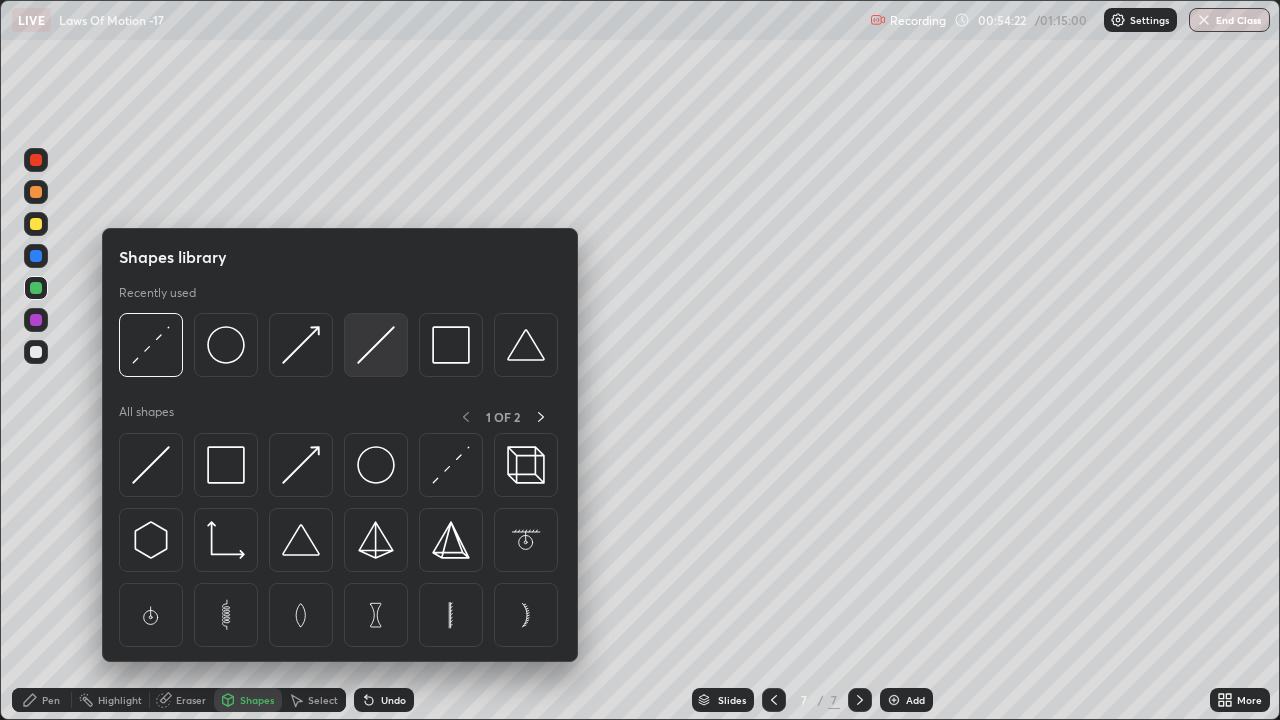 click at bounding box center [376, 345] 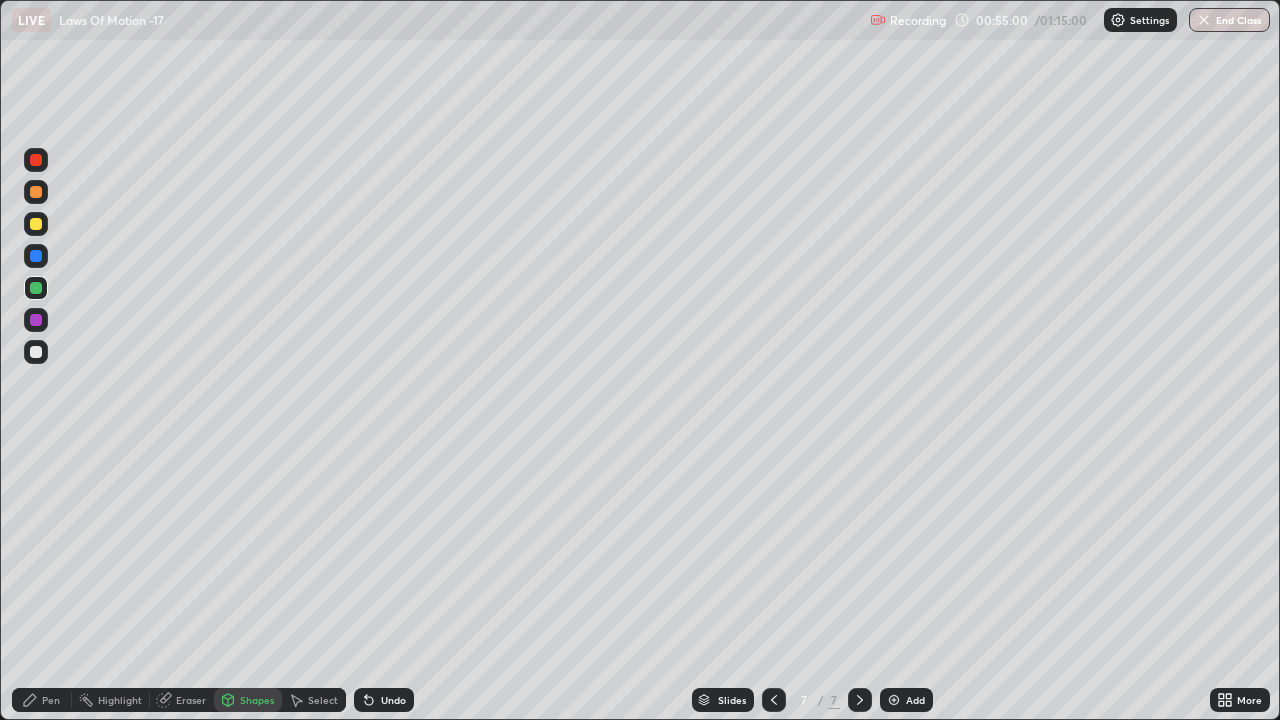 click on "Shapes" at bounding box center [257, 700] 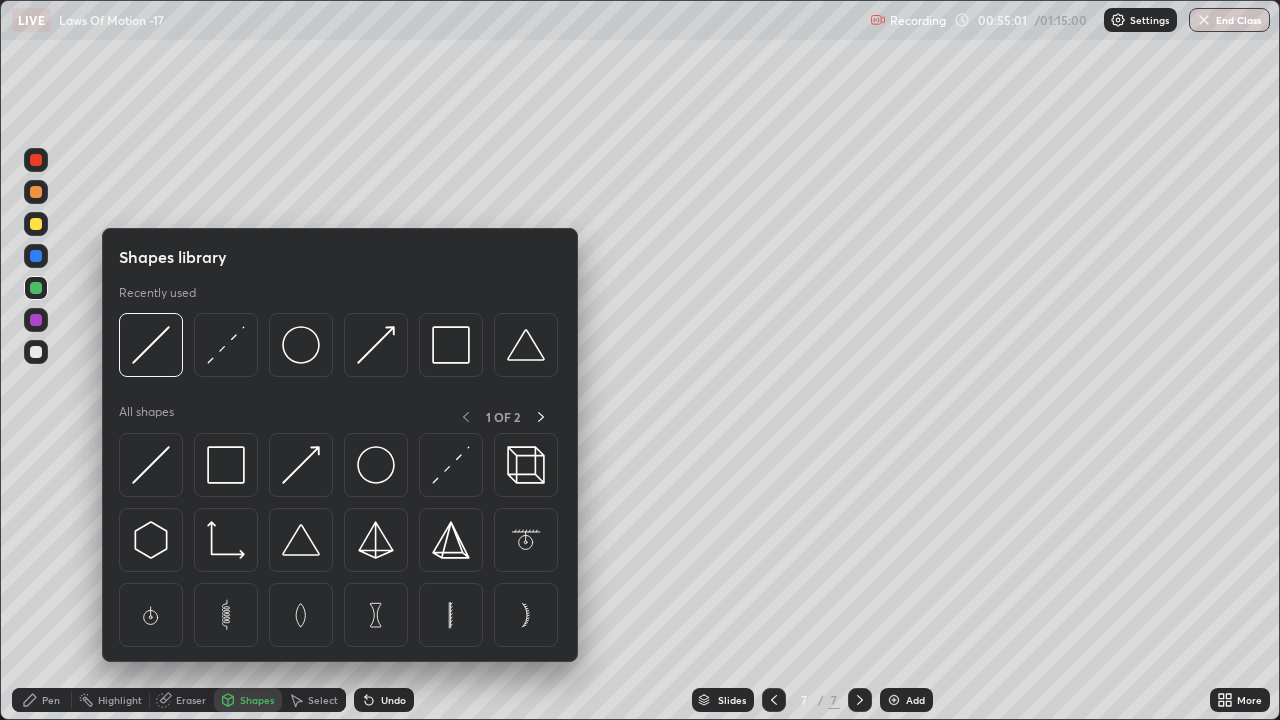 click at bounding box center (301, 345) 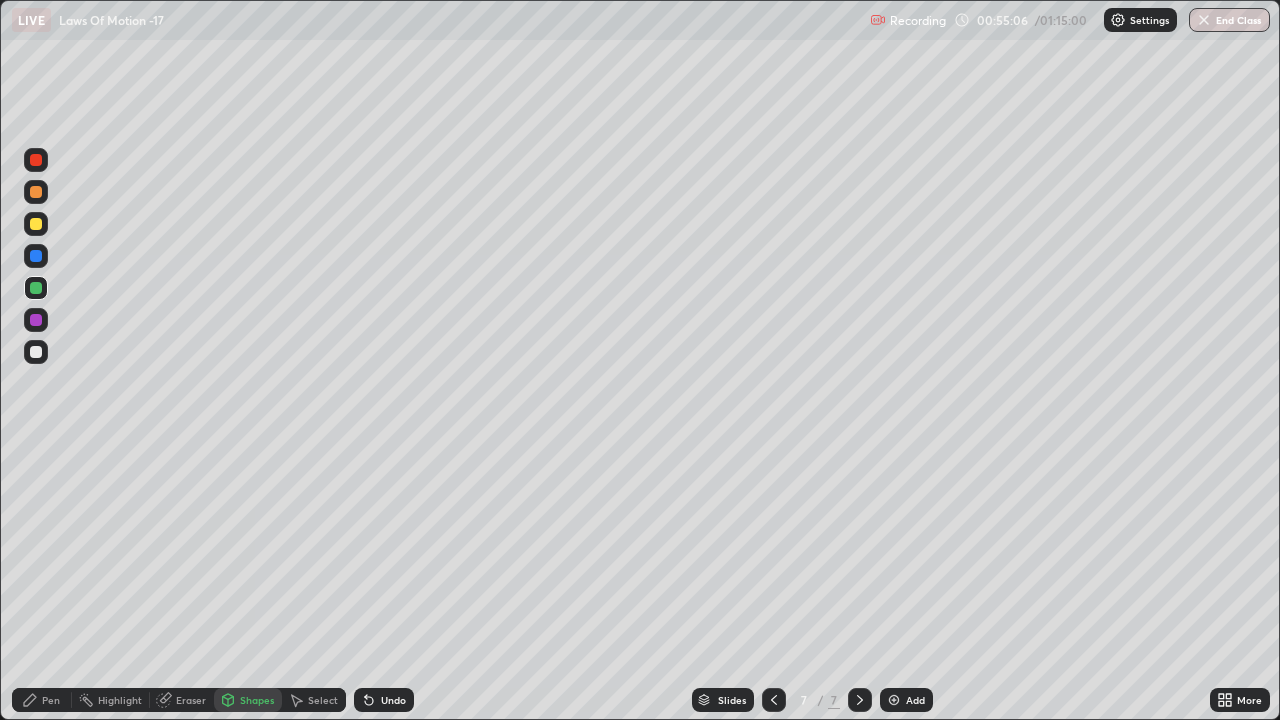 click at bounding box center [36, 352] 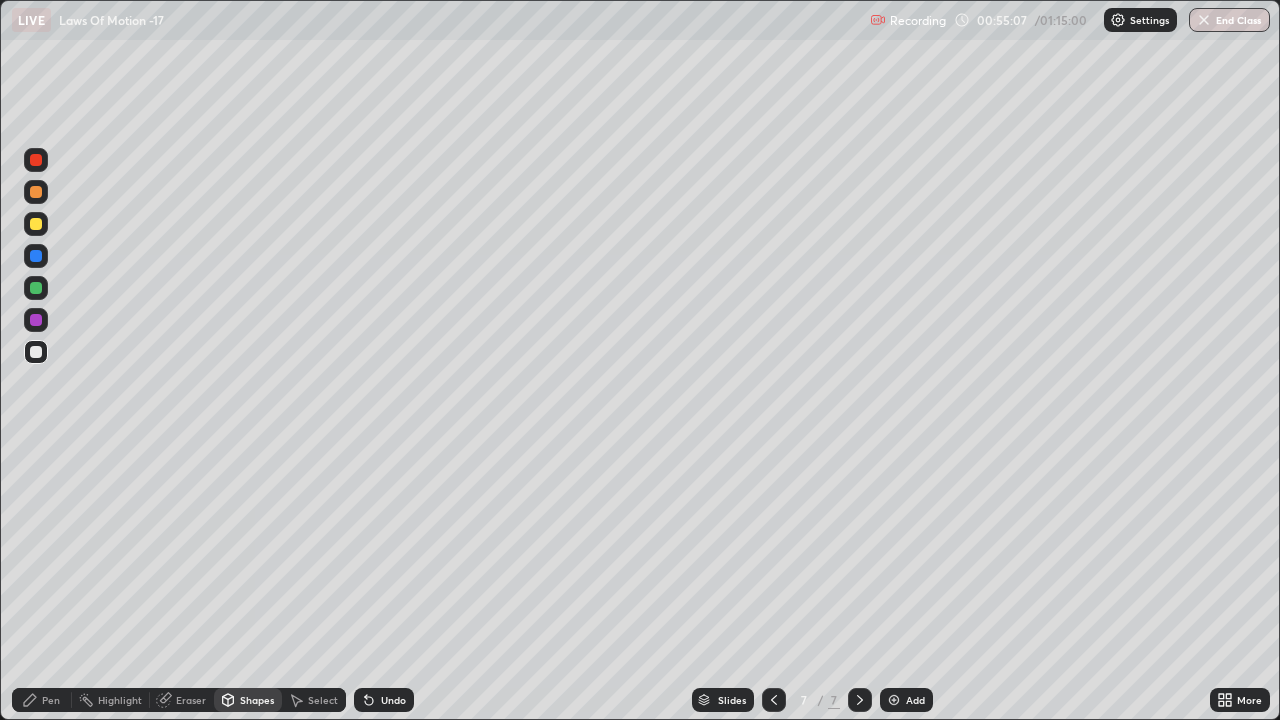 click on "Pen" at bounding box center (42, 700) 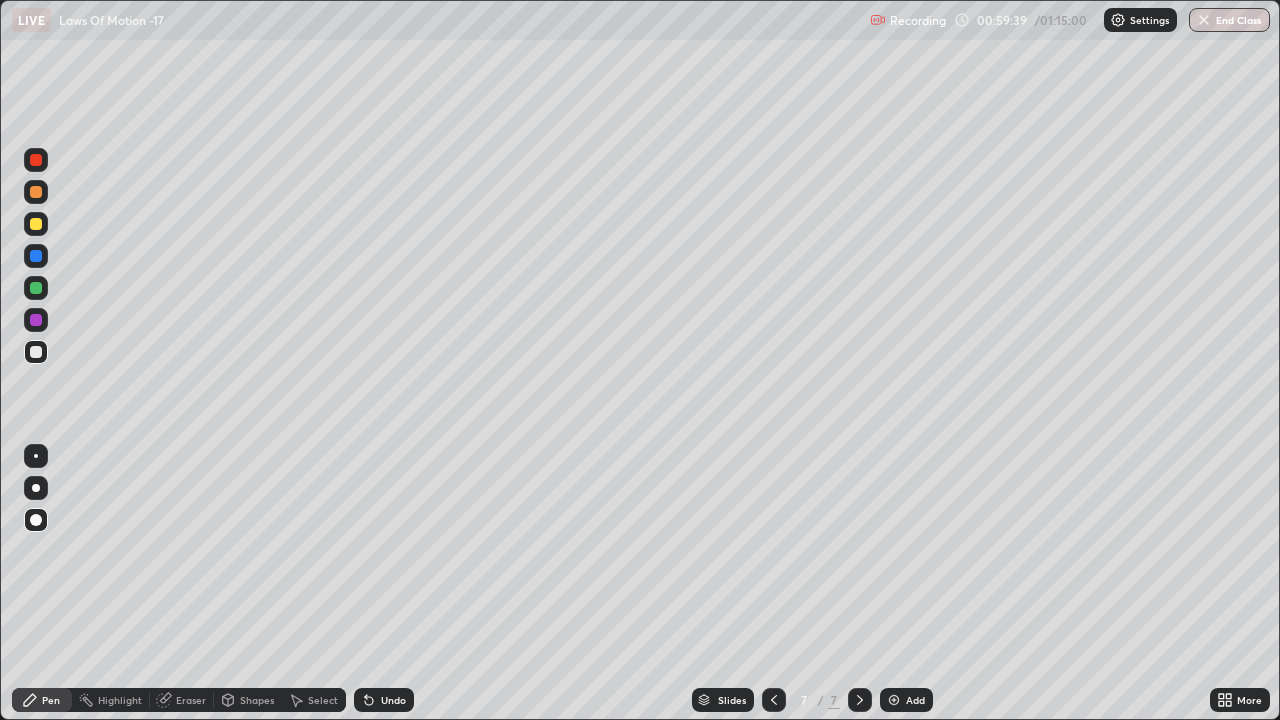 click on "Add" at bounding box center (915, 700) 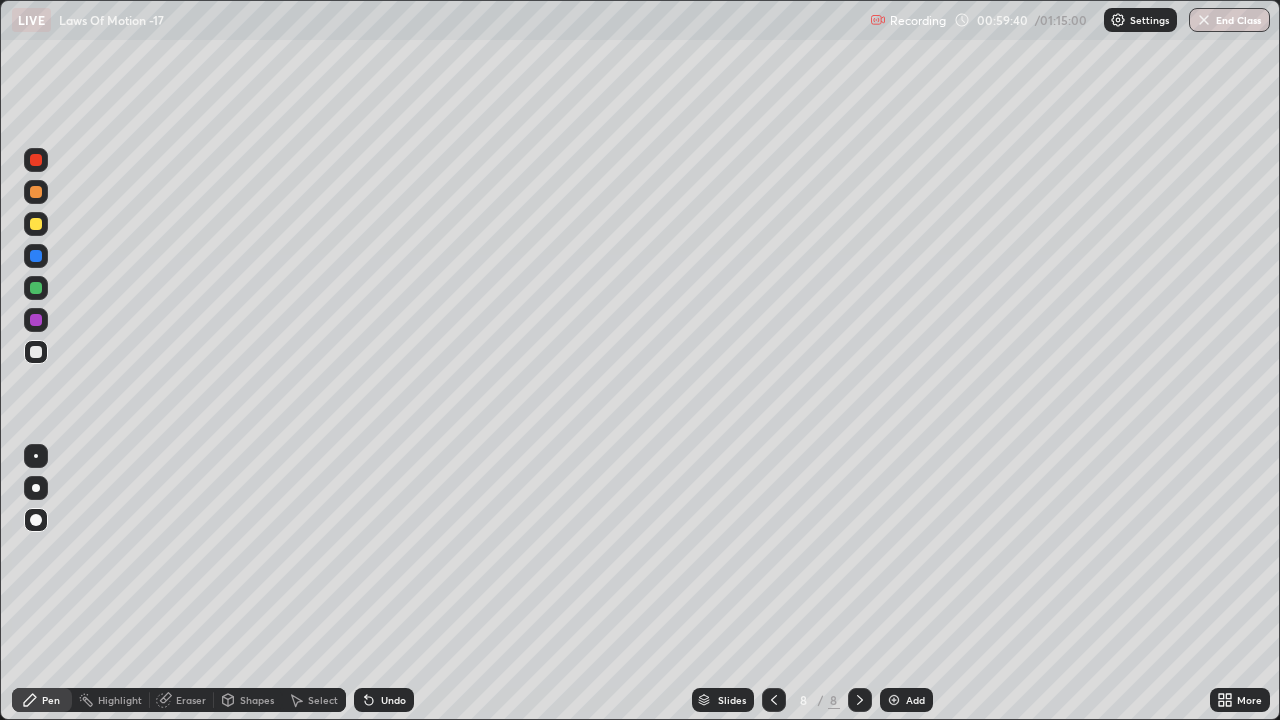 click on "Shapes" at bounding box center (257, 700) 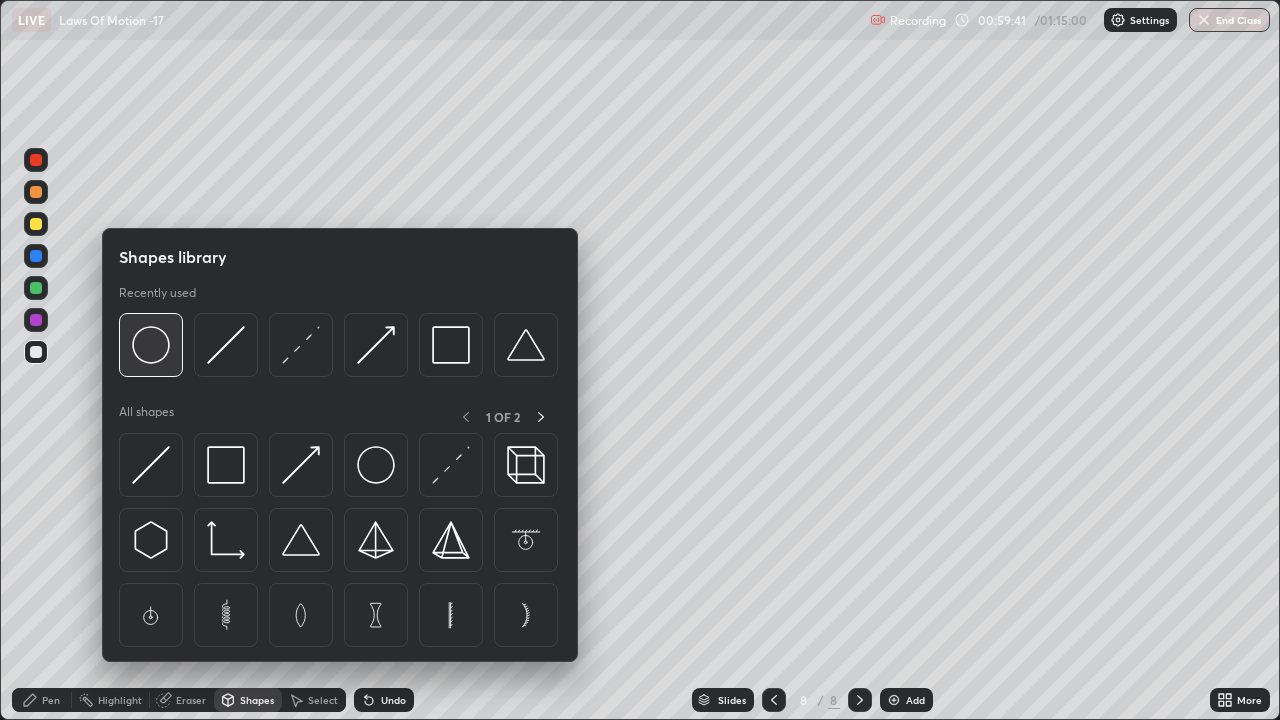 click at bounding box center [151, 345] 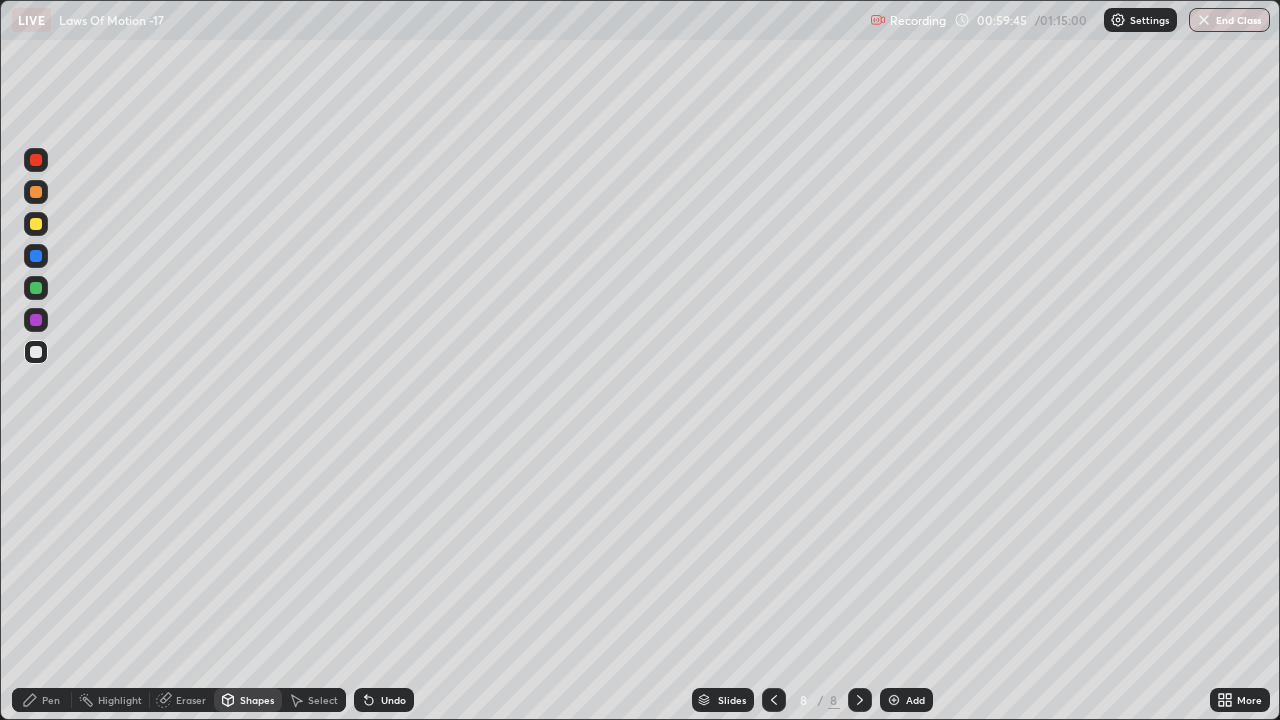 click on "Shapes" at bounding box center [257, 700] 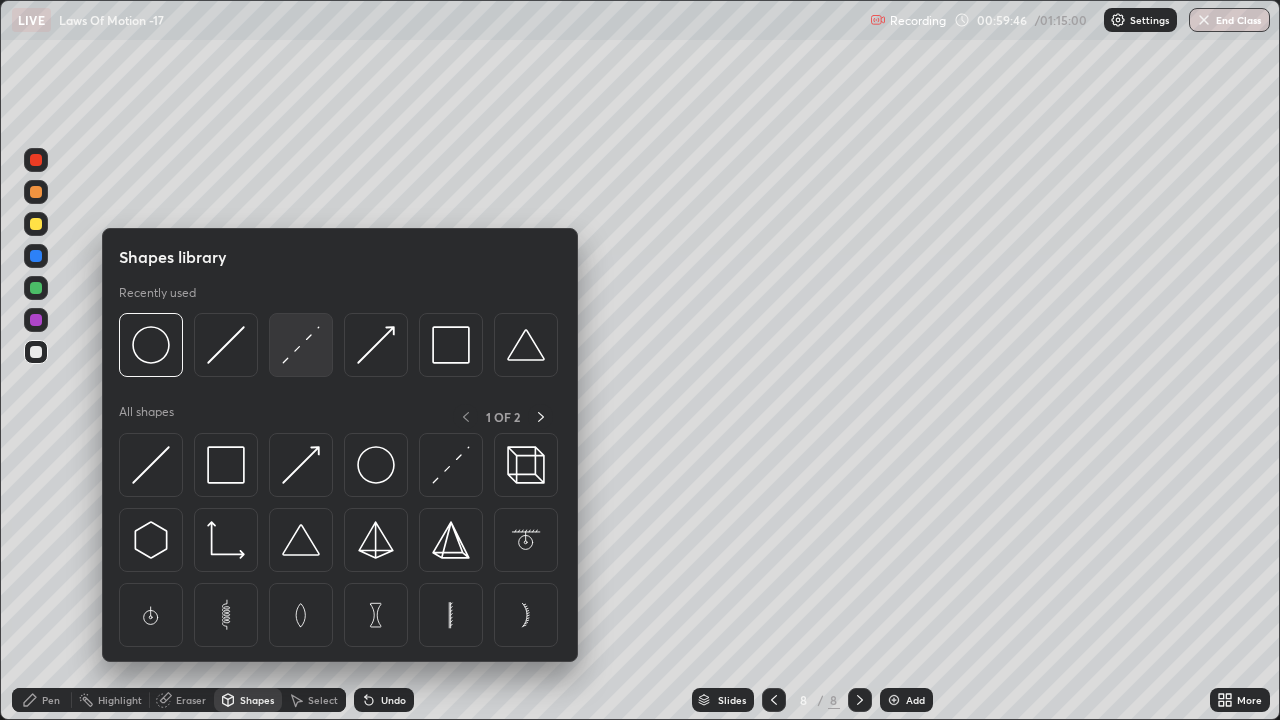 click at bounding box center [301, 345] 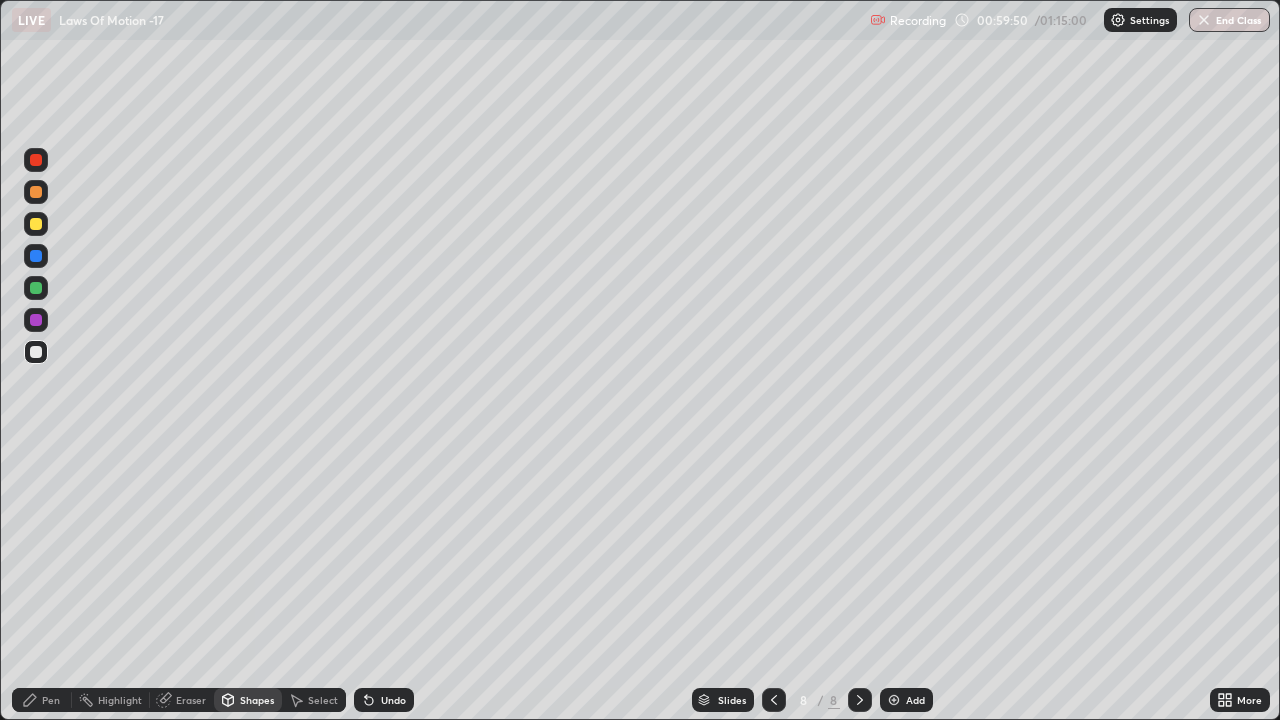 click on "Pen" at bounding box center (51, 700) 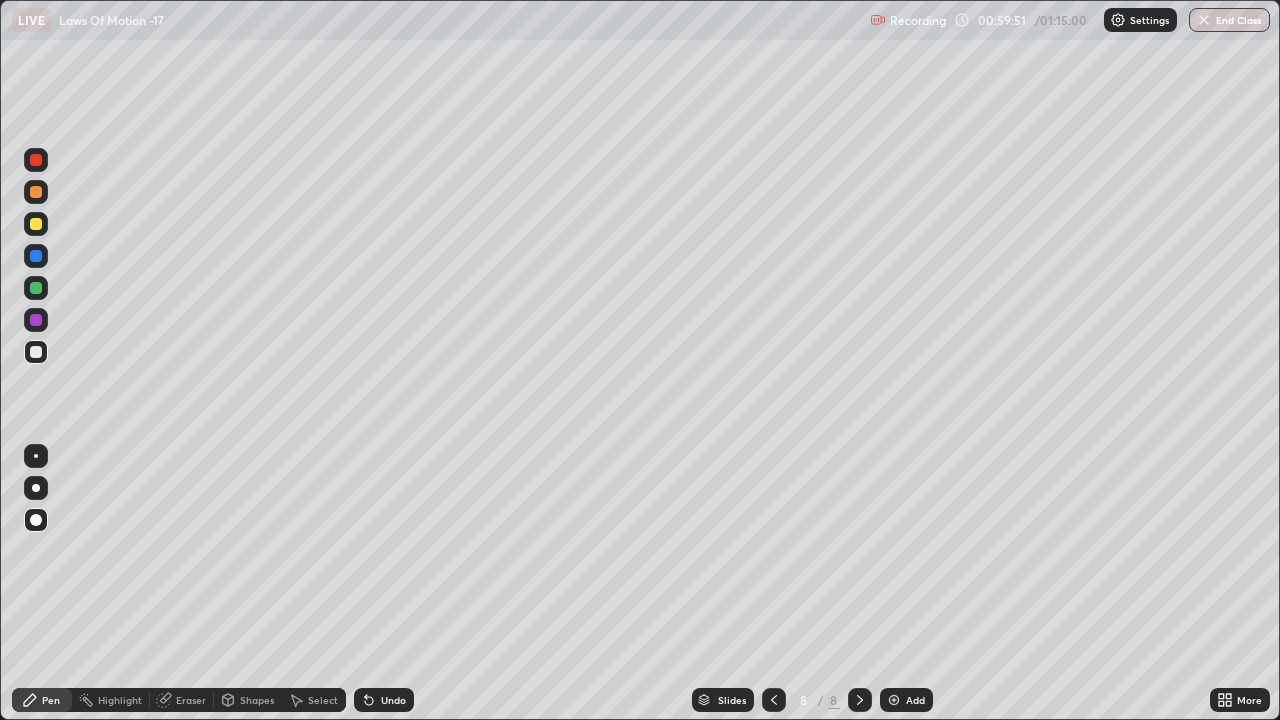 click at bounding box center (36, 320) 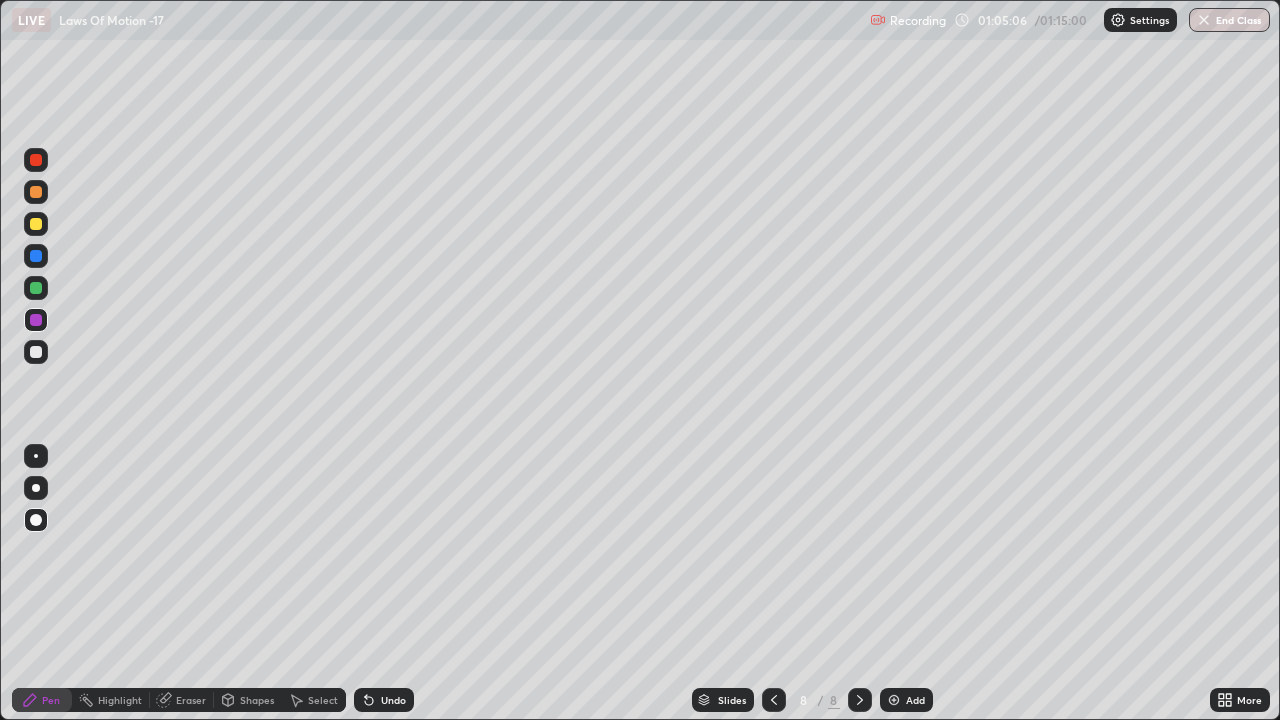 click on "Add" at bounding box center [906, 700] 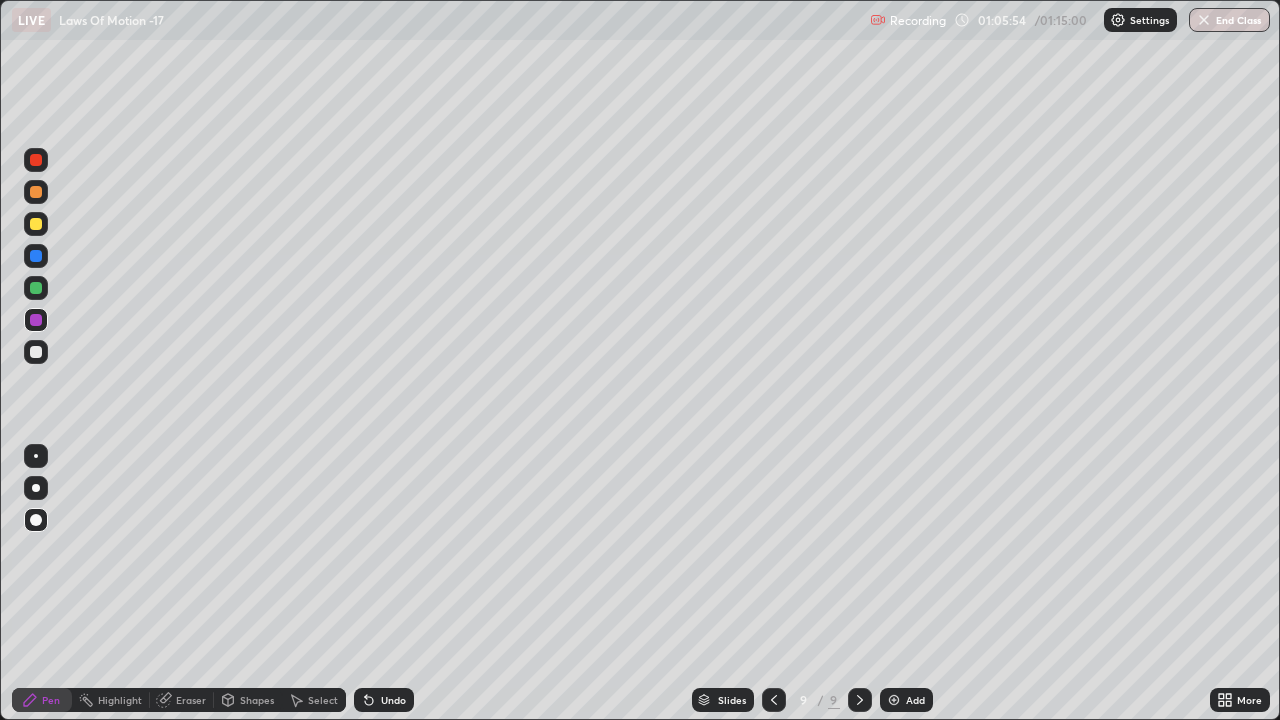 click on "Shapes" at bounding box center (248, 700) 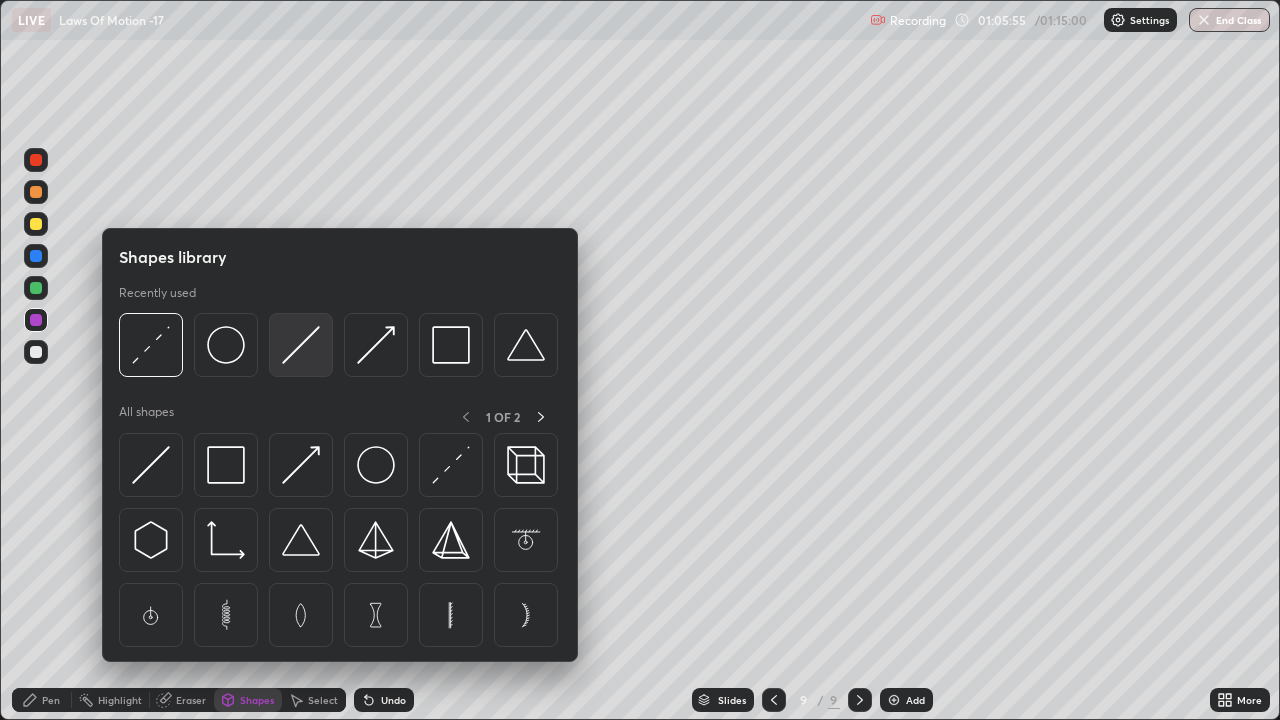 click at bounding box center (301, 345) 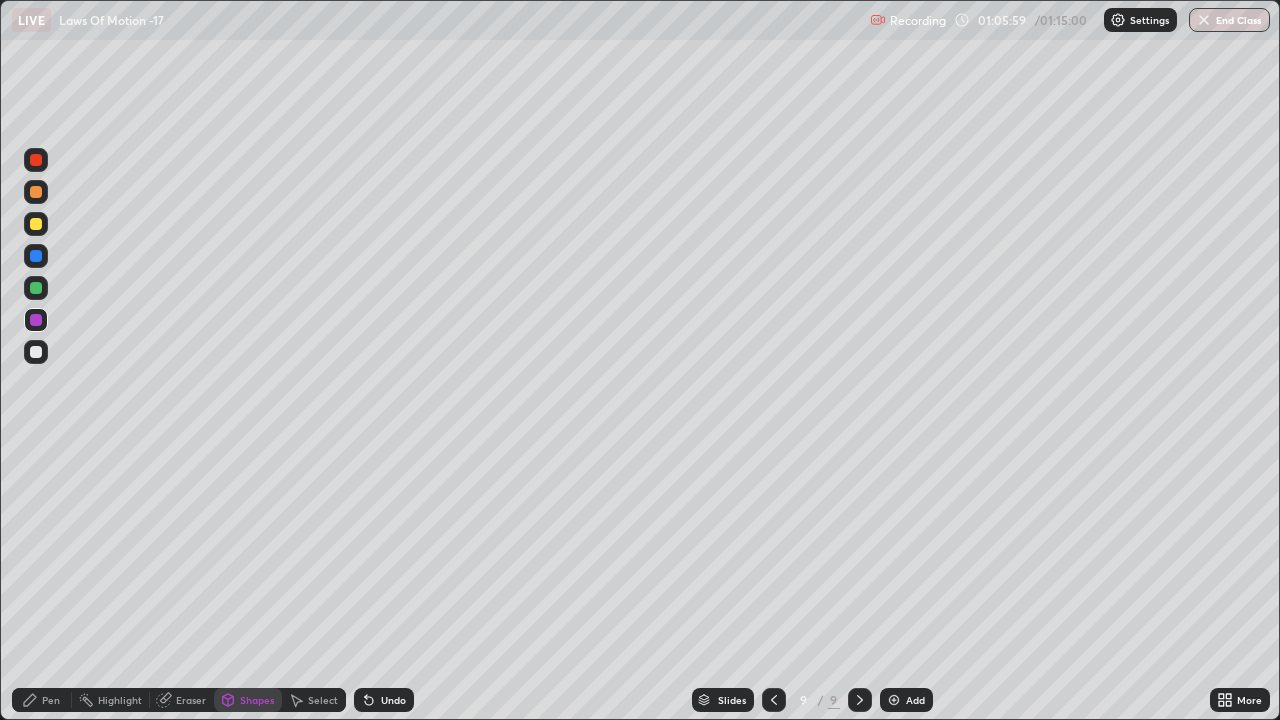 click at bounding box center [36, 224] 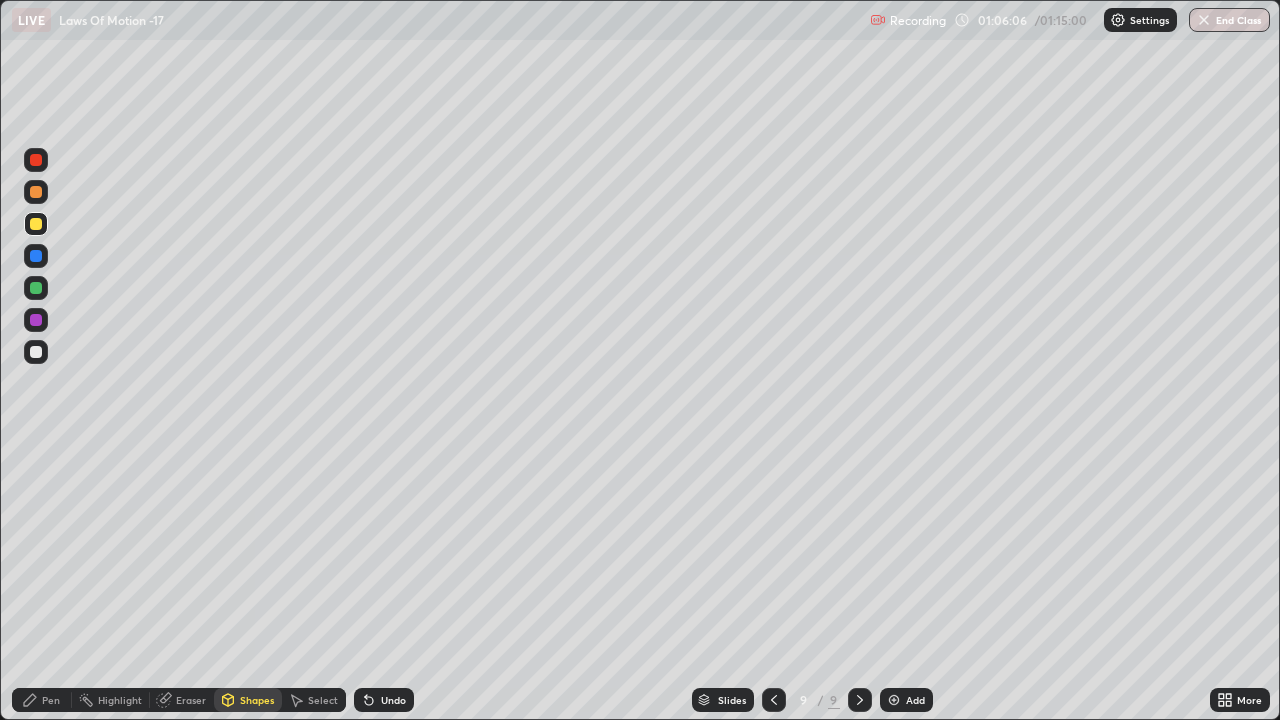 click on "Undo" at bounding box center (384, 700) 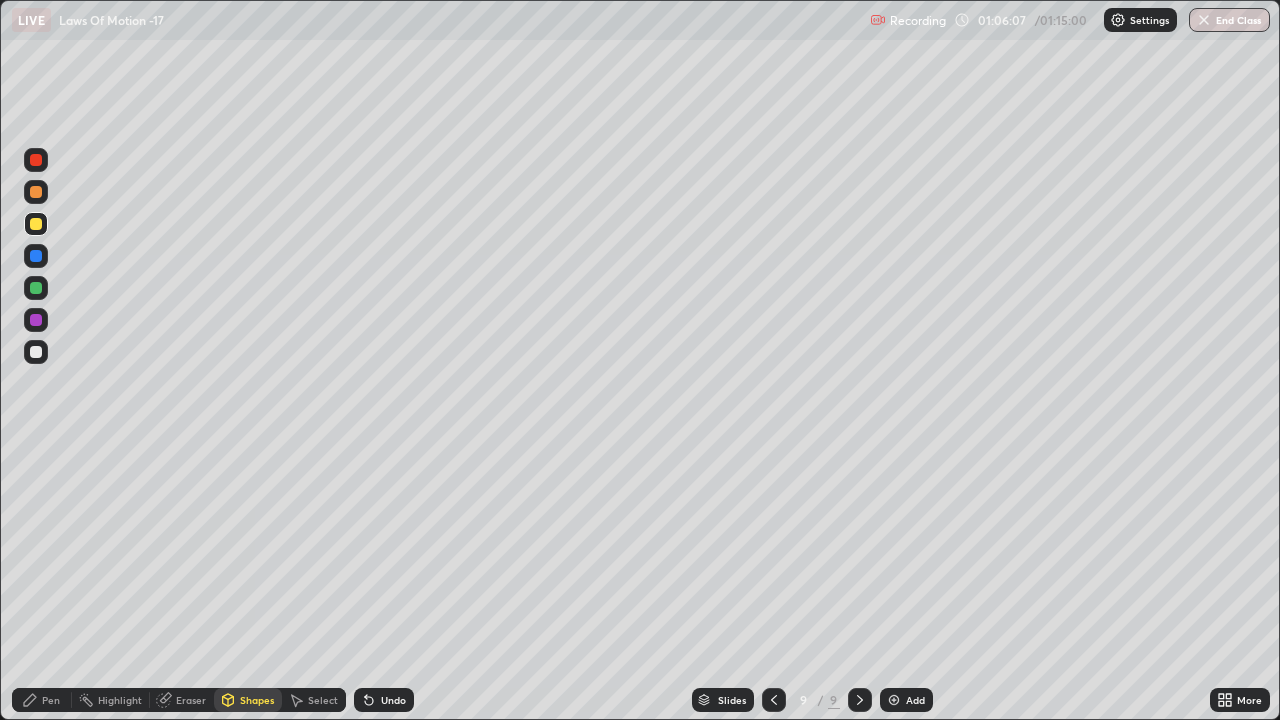 click on "Pen" at bounding box center (51, 700) 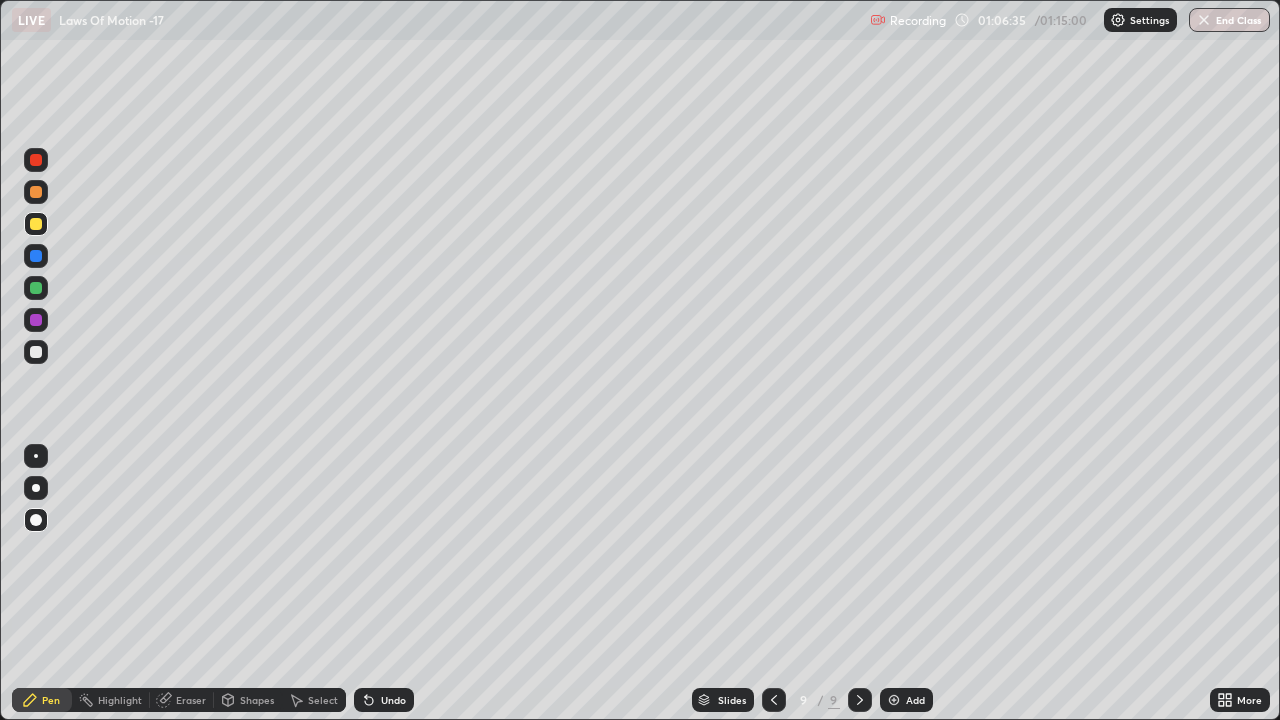 click at bounding box center [36, 320] 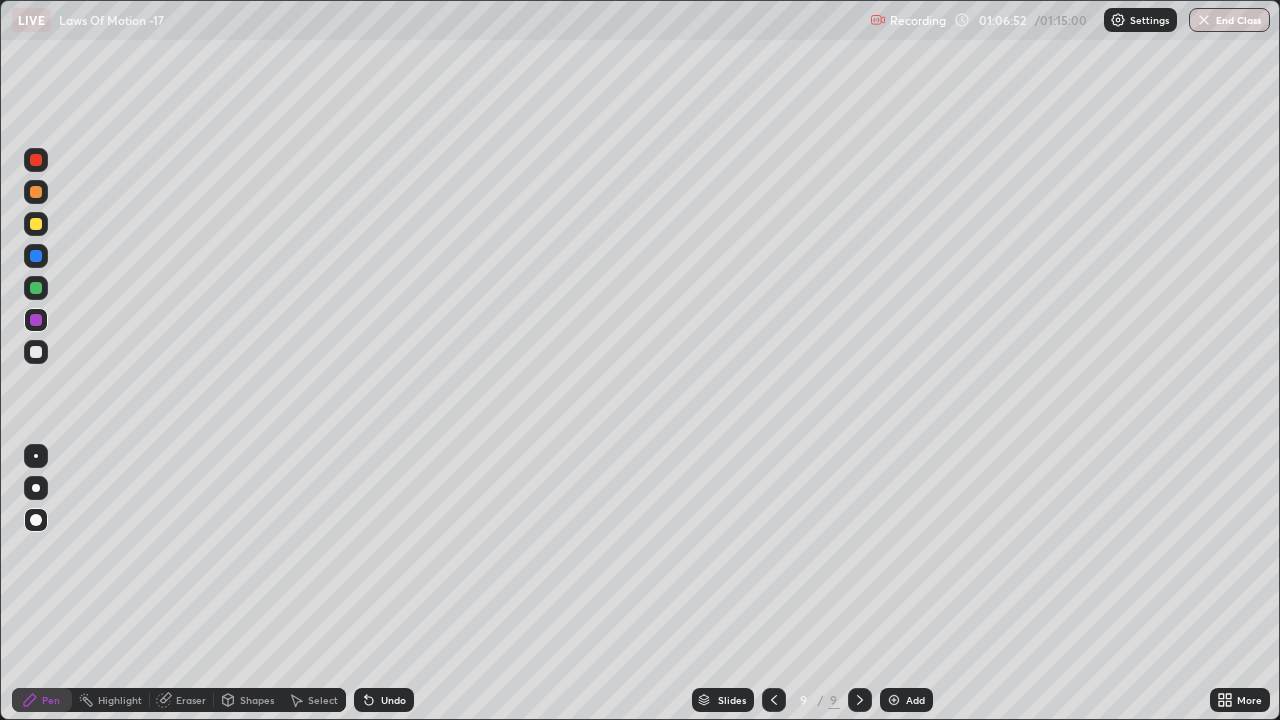 click at bounding box center [36, 224] 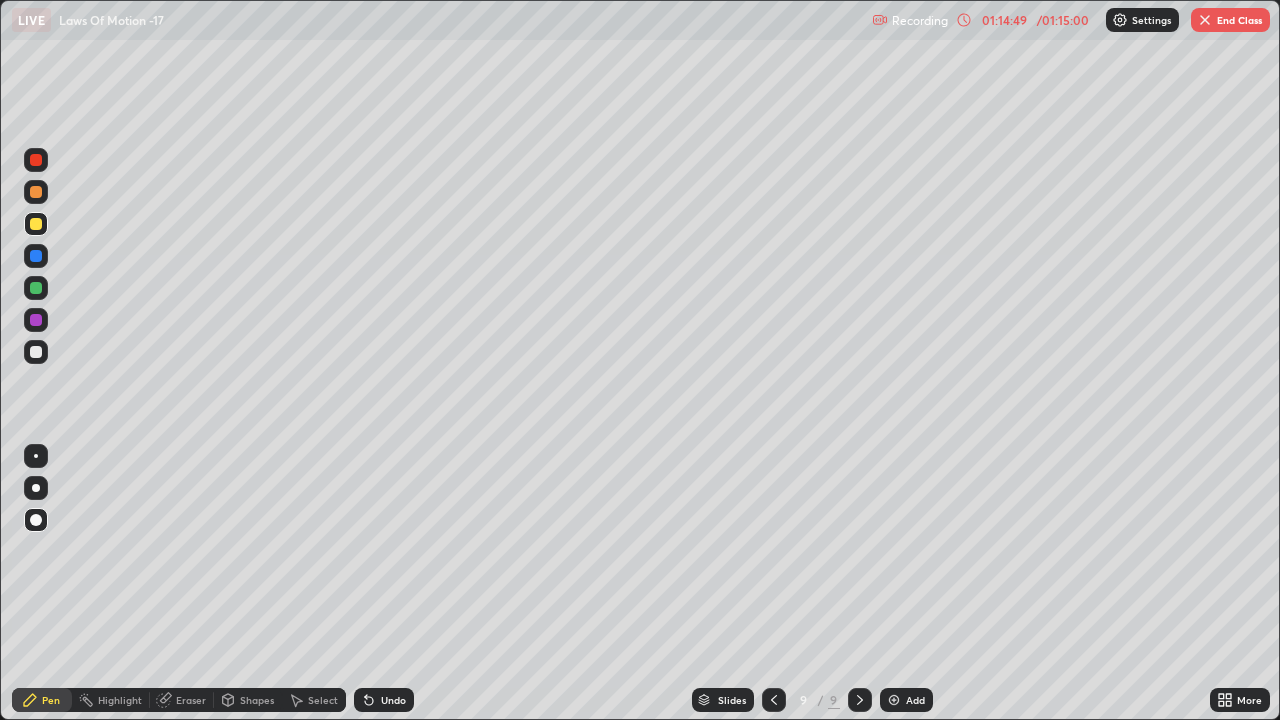 click on "End Class" at bounding box center [1230, 20] 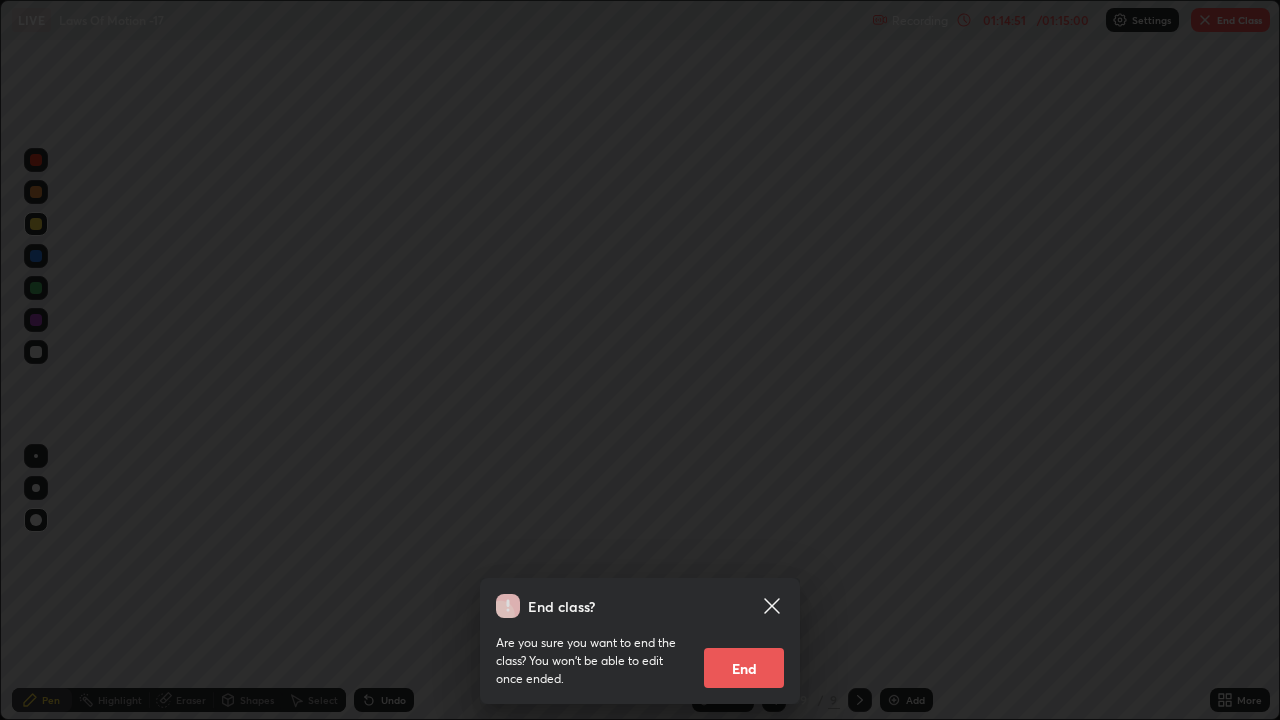 click on "End" at bounding box center (744, 668) 